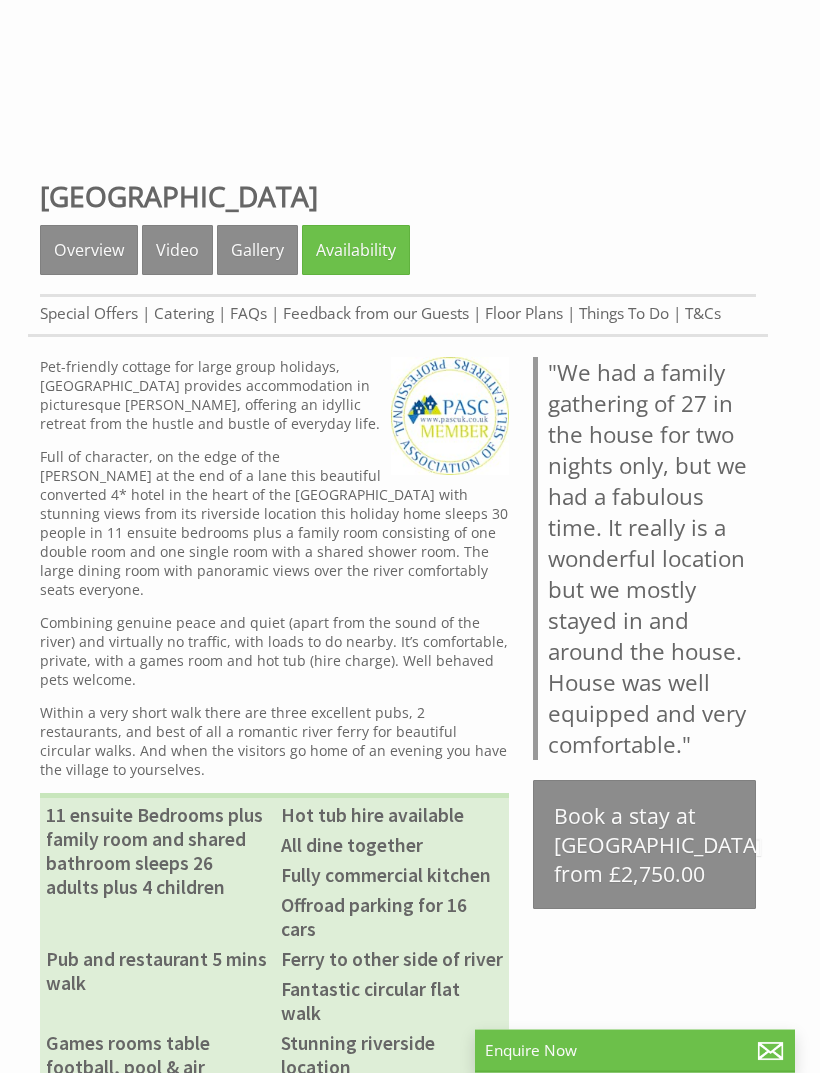 scroll, scrollTop: 458, scrollLeft: 0, axis: vertical 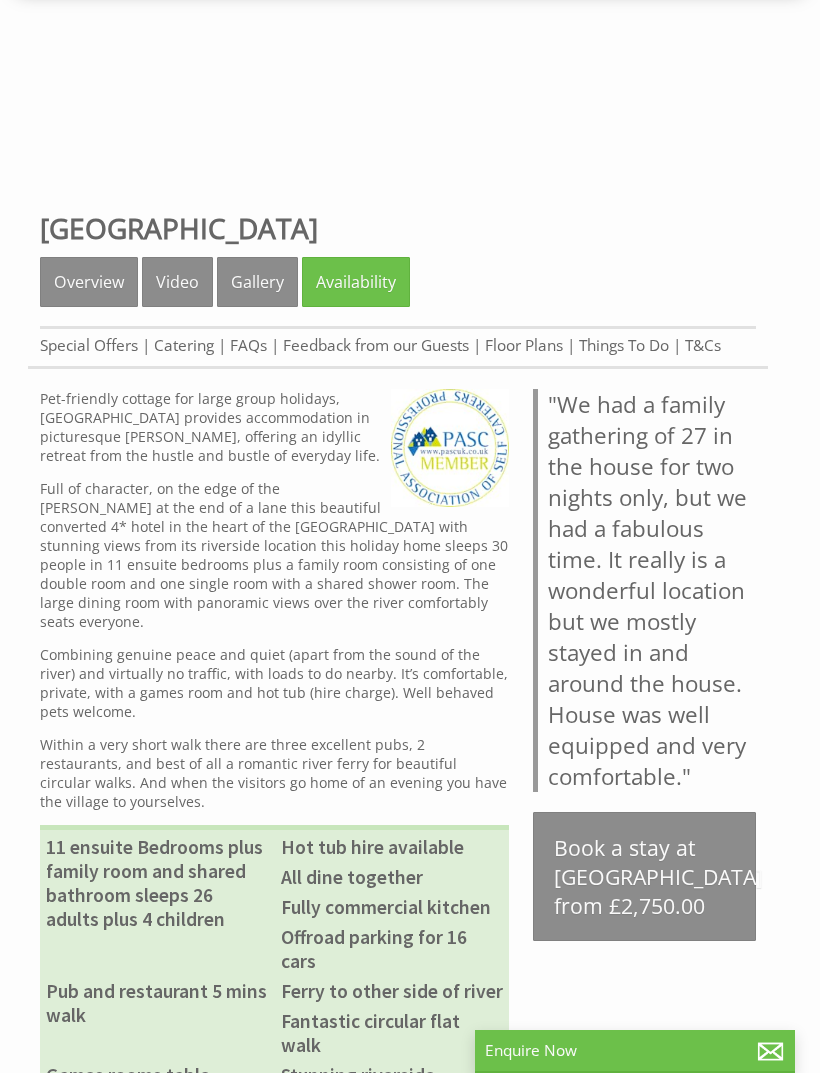 click on "Availability" at bounding box center (356, 282) 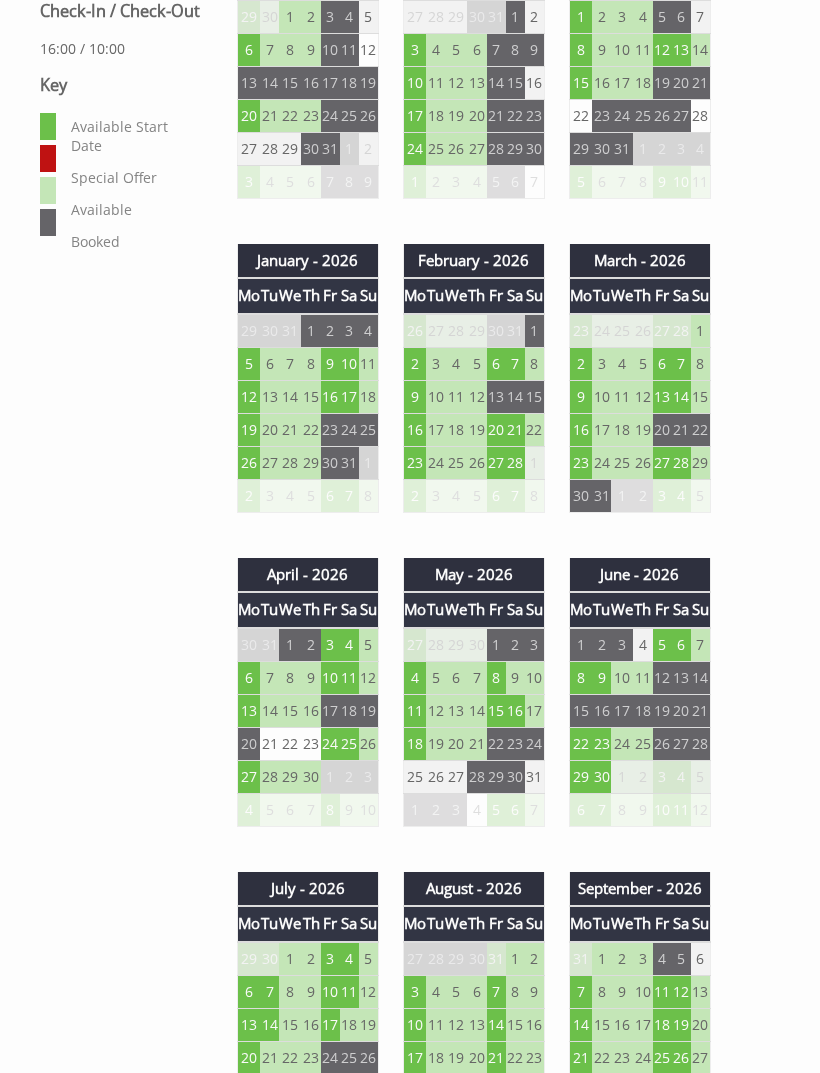 scroll, scrollTop: 1237, scrollLeft: 0, axis: vertical 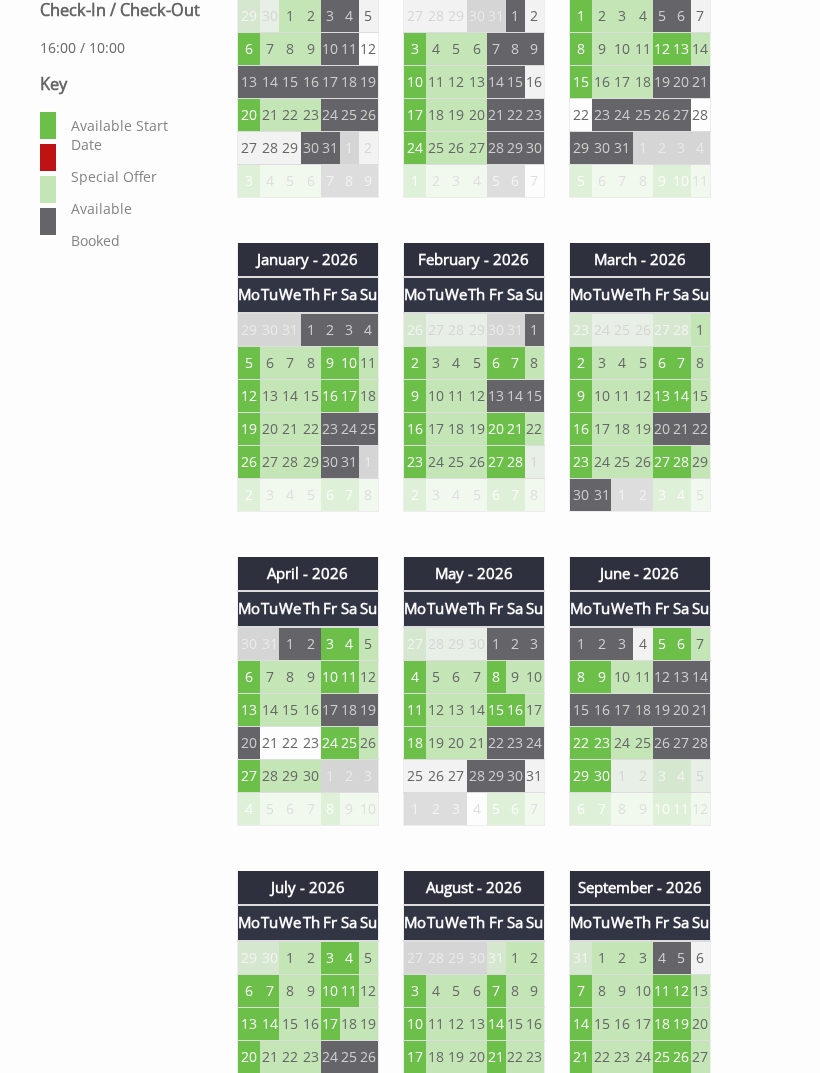 click on "4" at bounding box center [349, 644] 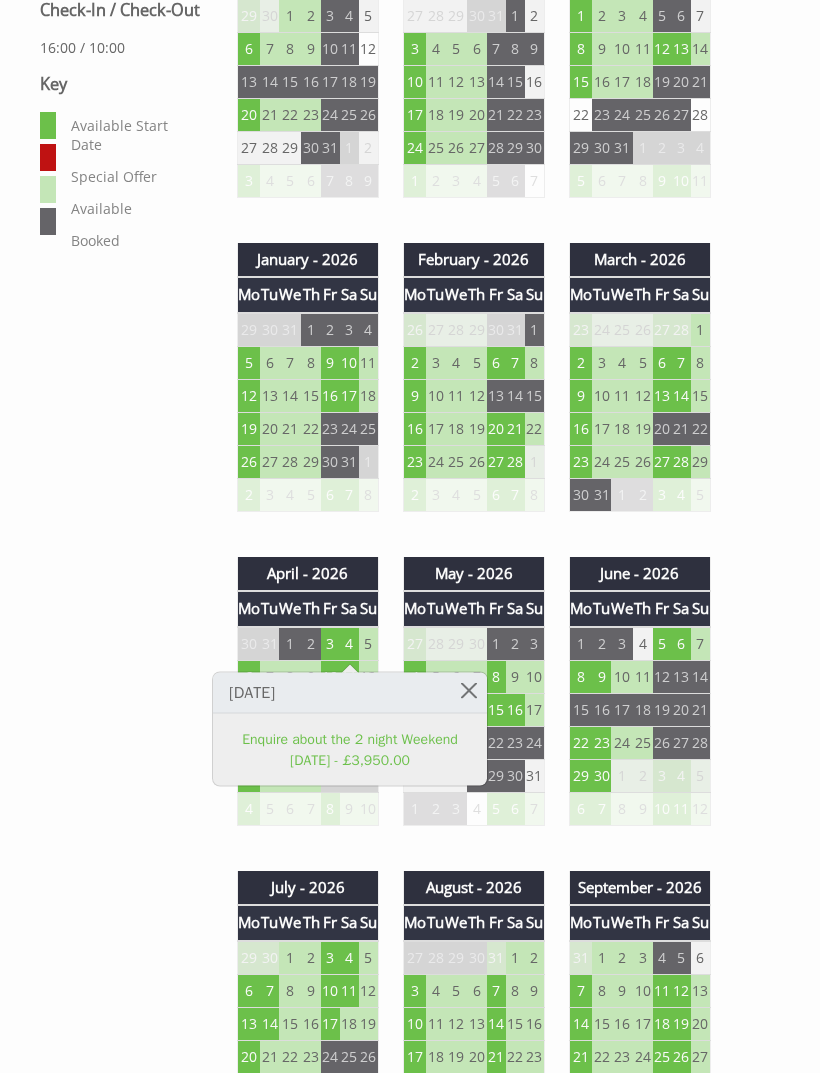 click at bounding box center [469, 690] 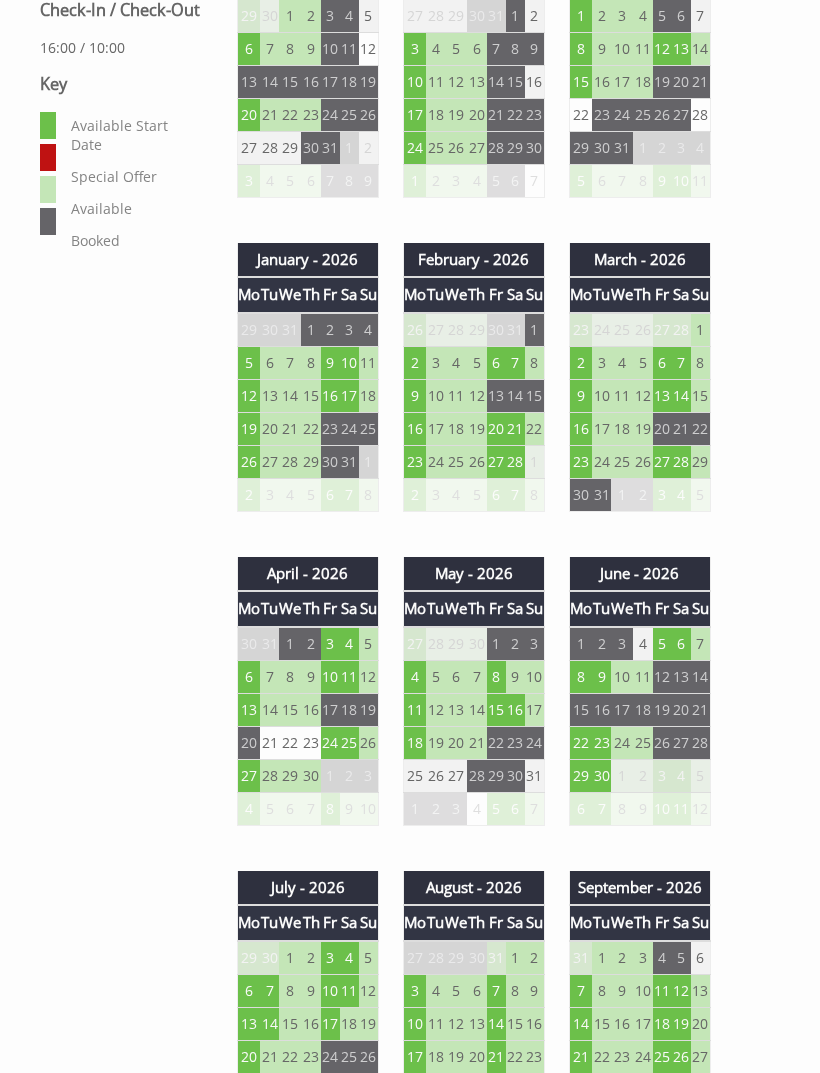 click on "4" at bounding box center (349, 644) 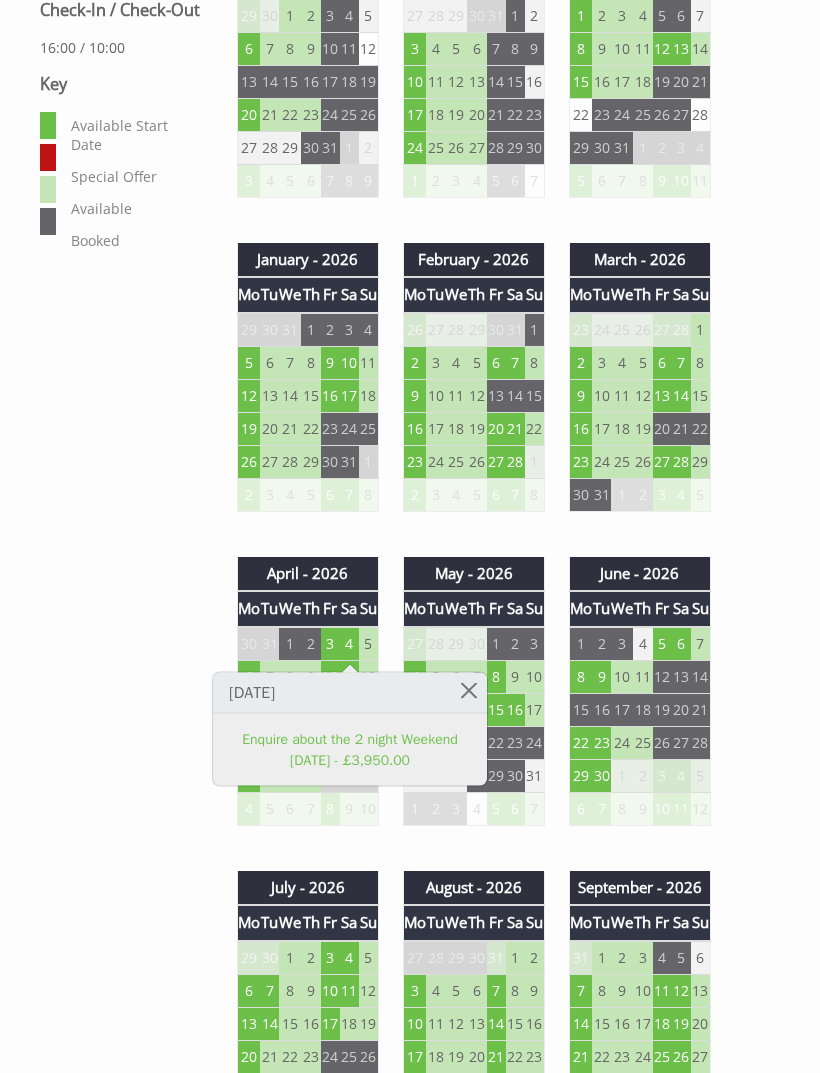 click at bounding box center [469, 690] 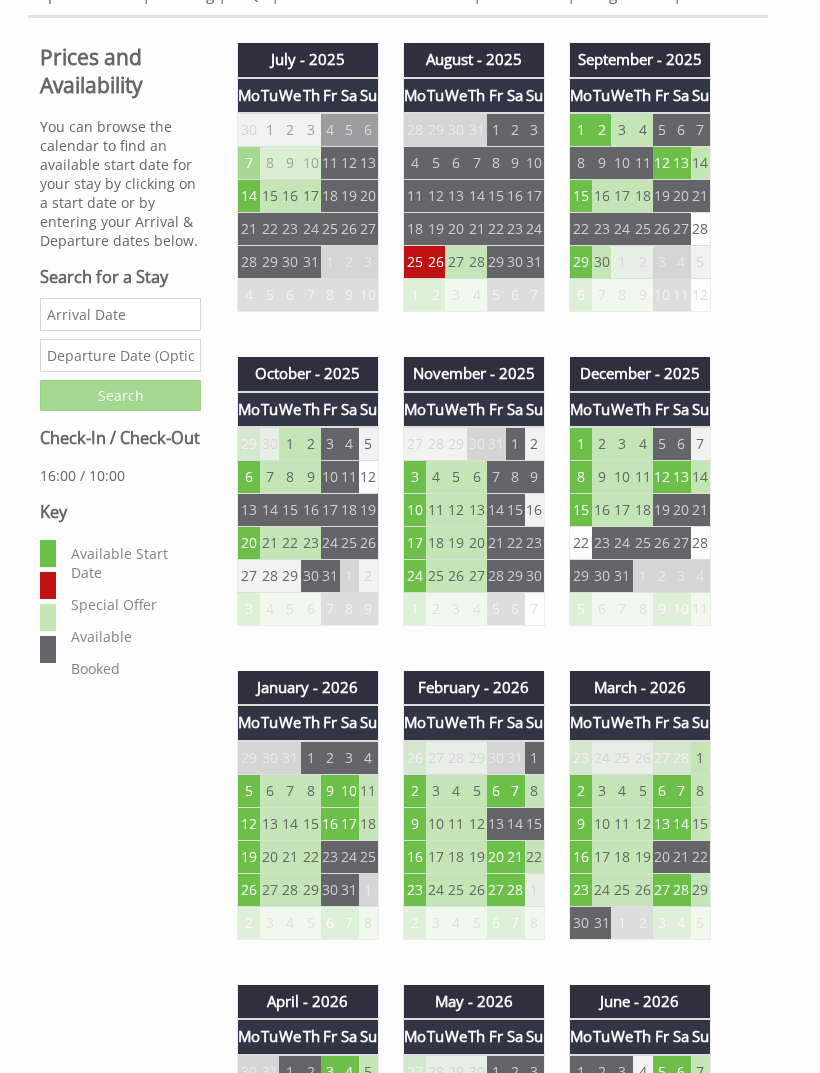 scroll, scrollTop: 803, scrollLeft: 0, axis: vertical 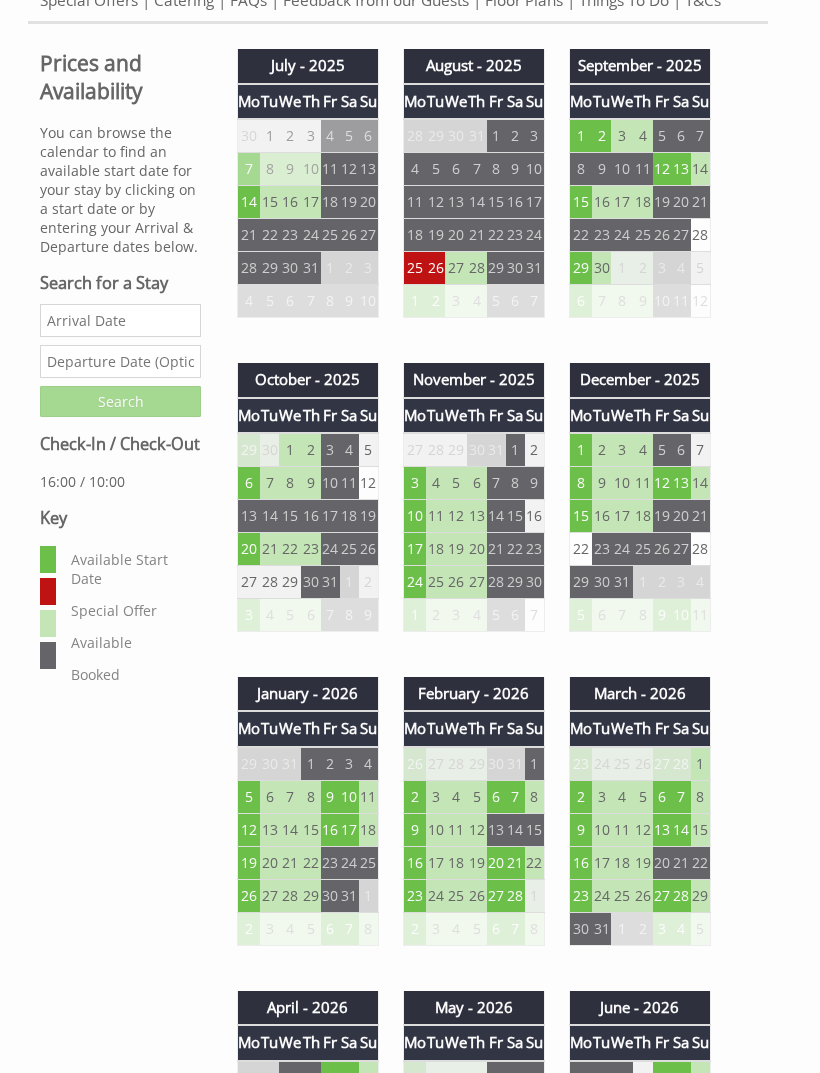 click on "Date" at bounding box center [120, 320] 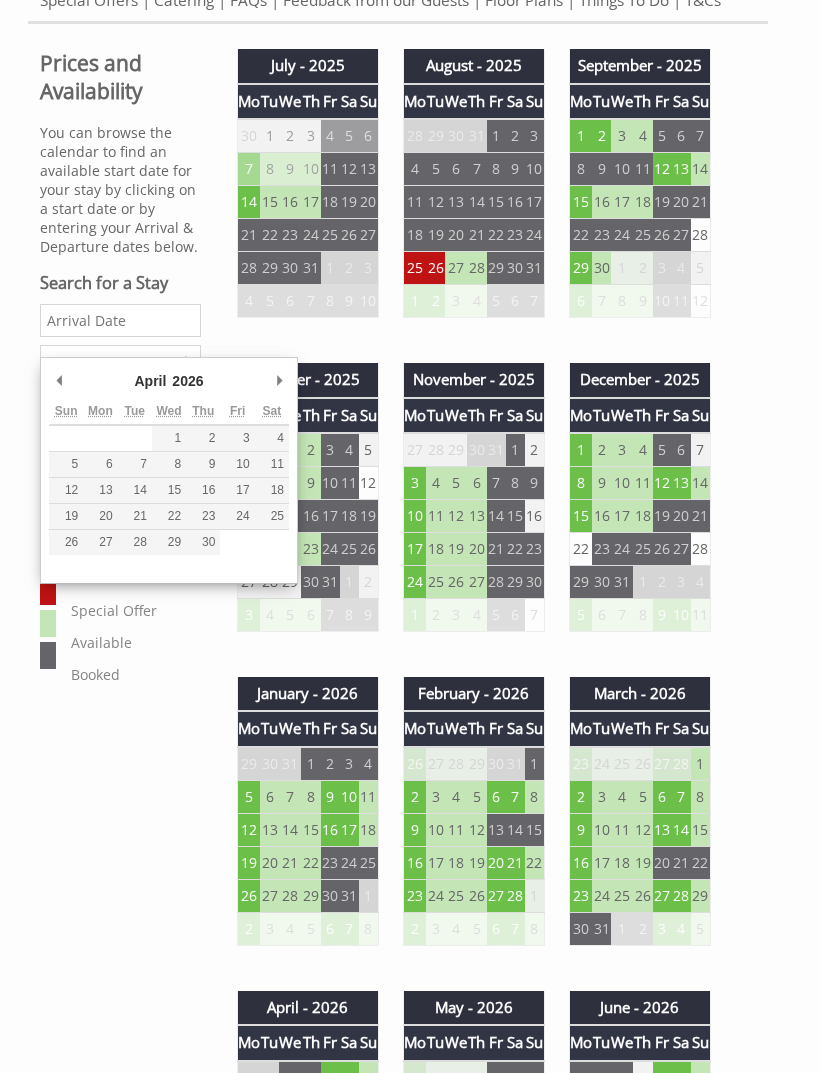 type on "03/04/2026" 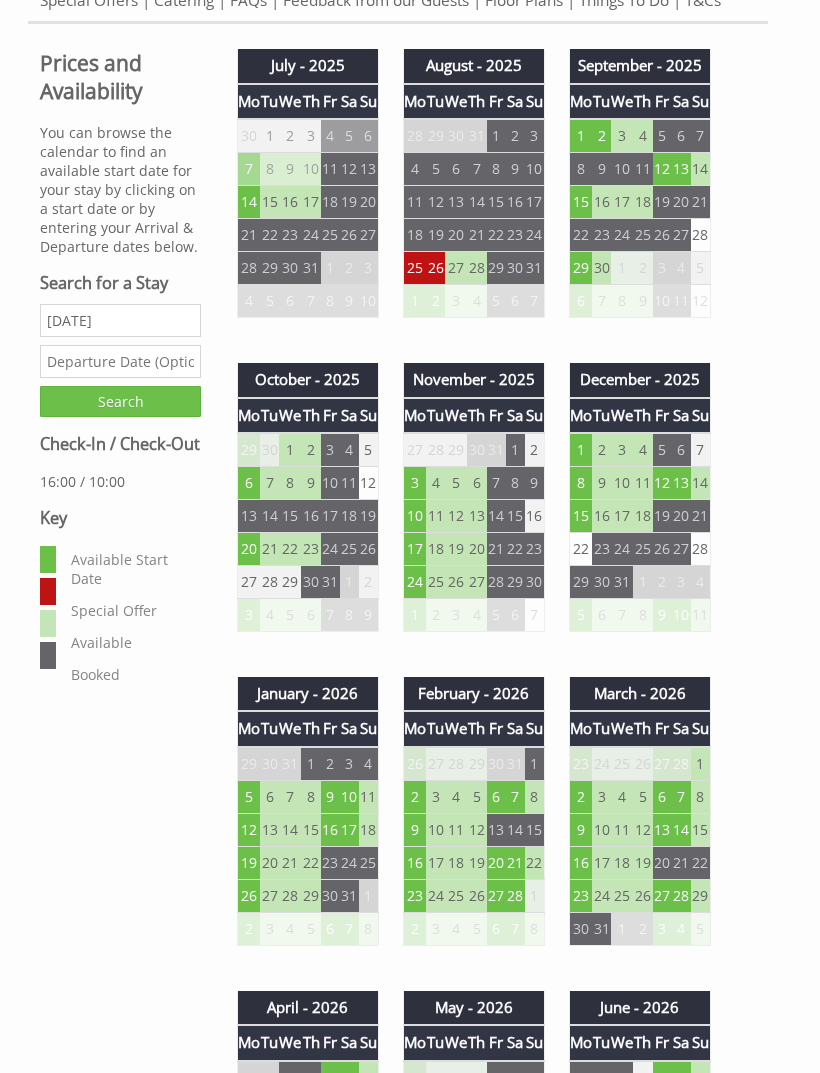 click at bounding box center (120, 361) 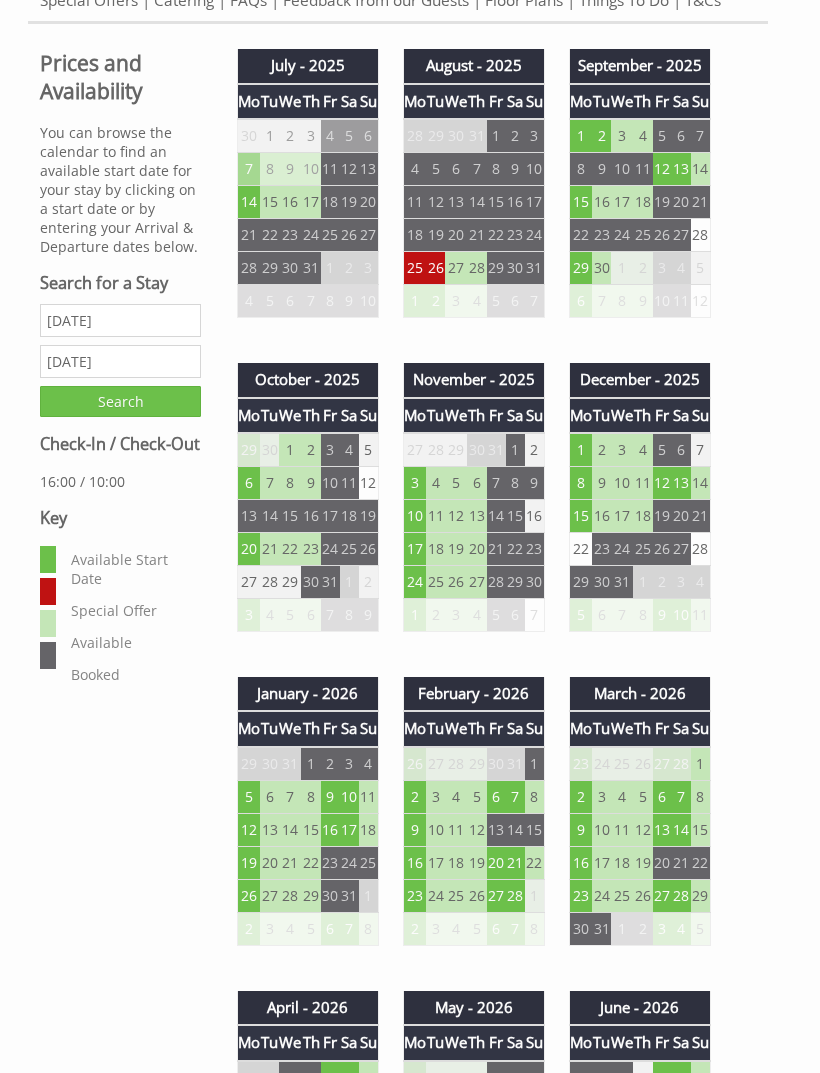 click on "08/04/2026" at bounding box center (120, 361) 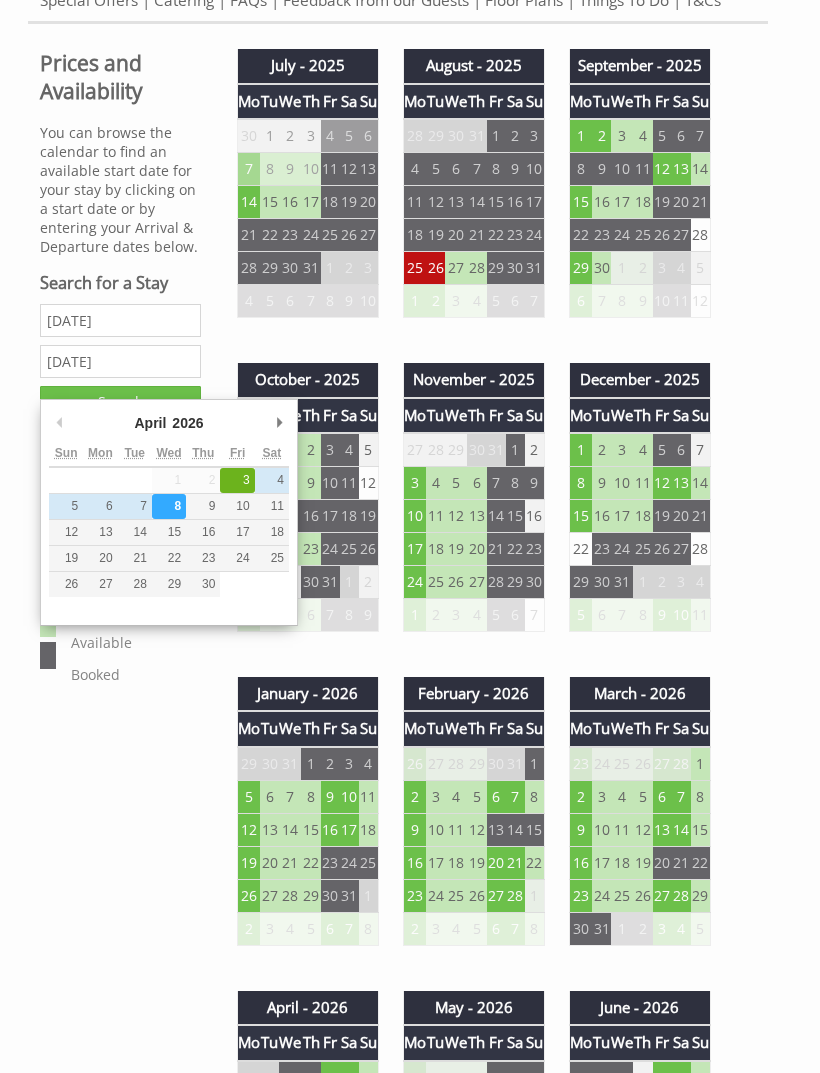 type on "07/04/2026" 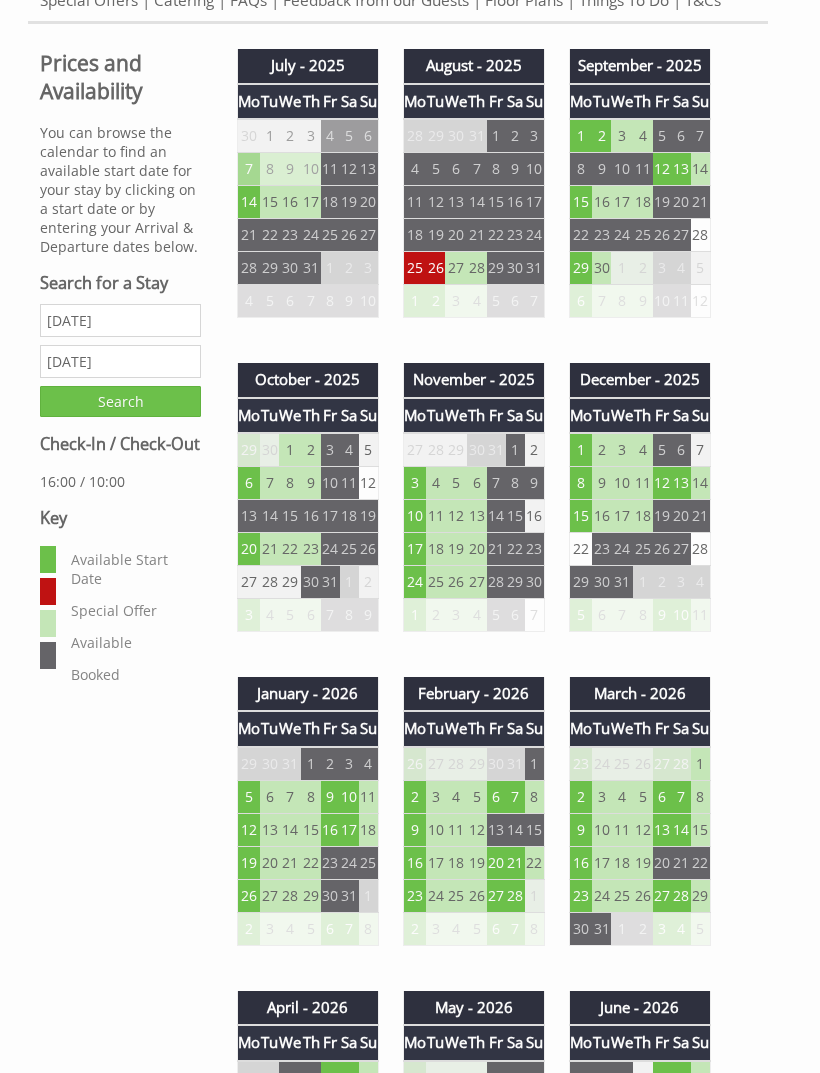click on "Search" at bounding box center [120, 401] 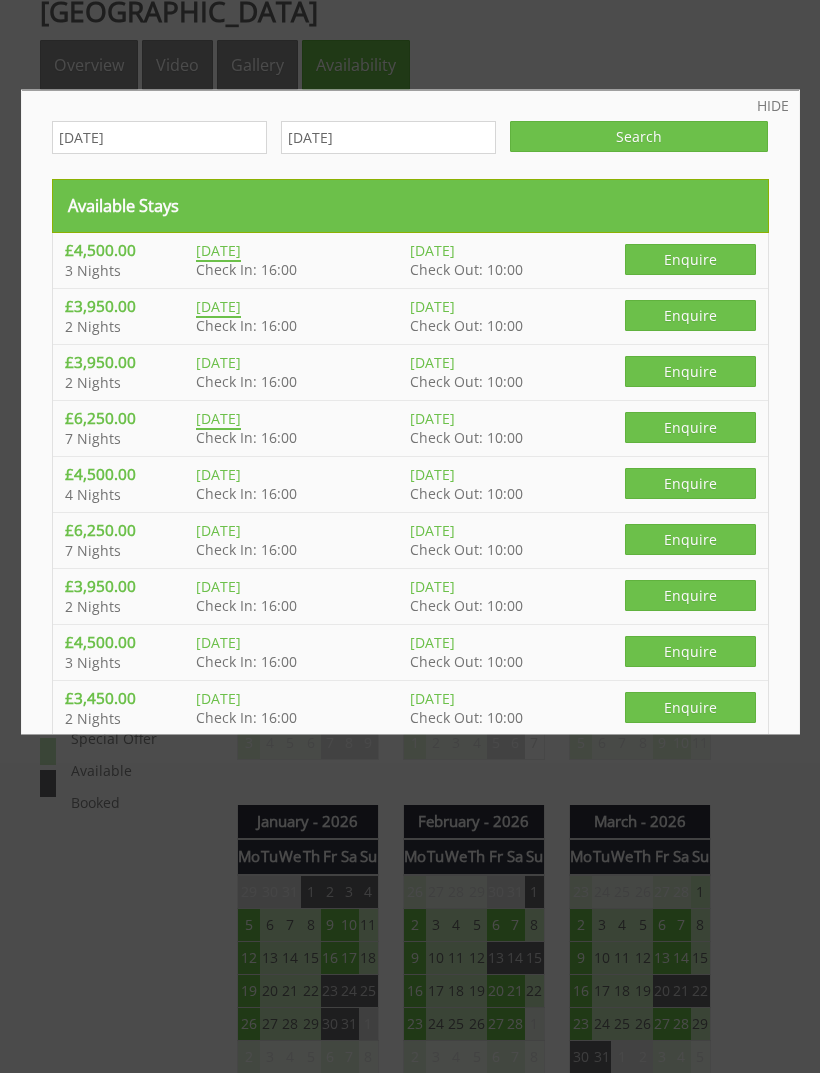 scroll, scrollTop: 675, scrollLeft: 0, axis: vertical 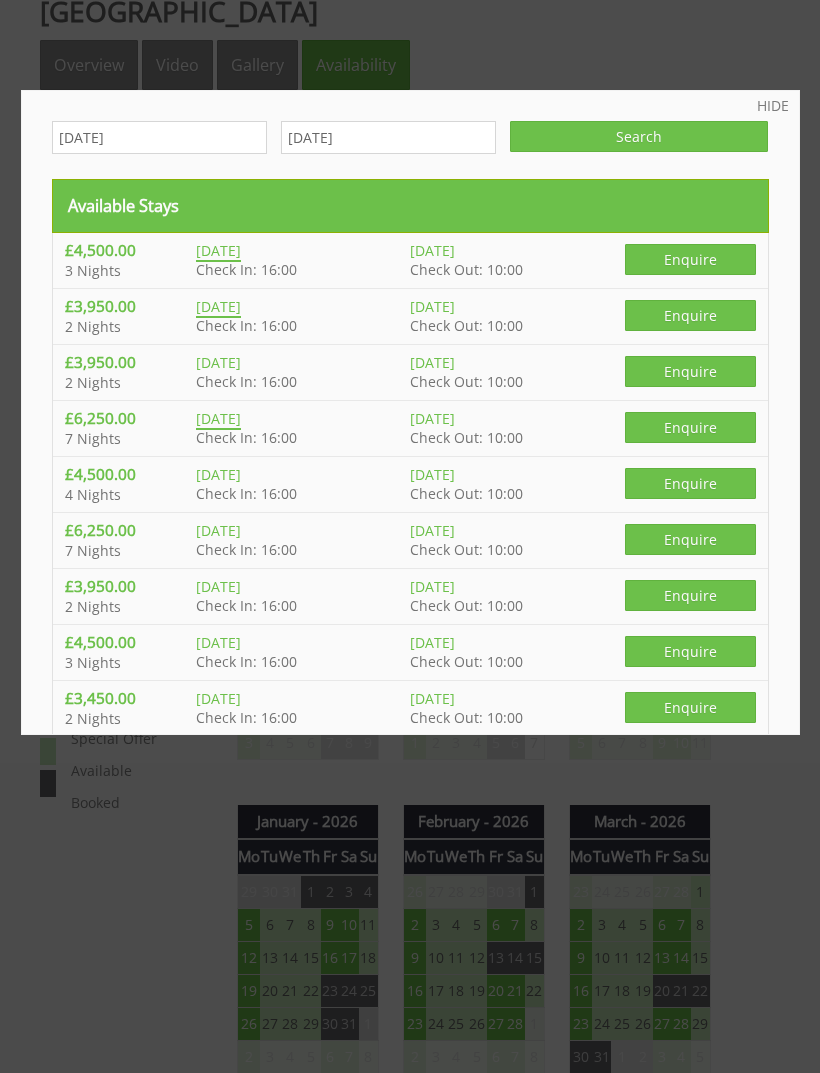 click on "HIDE" at bounding box center (773, 105) 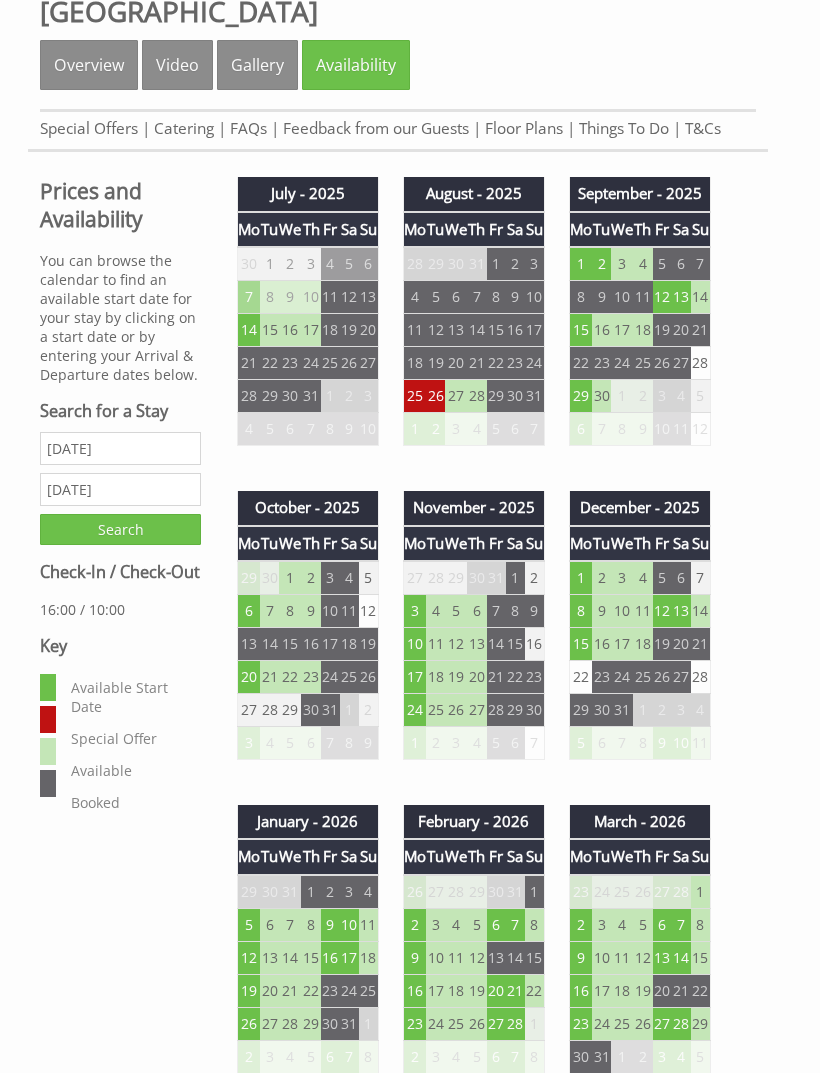 click on "Properties
Wye Rapids House
Overview
Video
Gallery
Availability
Special Offers
Catering
FAQs
Feedback from our Guests
Floor Plans
Things To Do
T&Cs
Prices and Availability
You can browse the calendar to find an available start date for your stay by clicking on a start date or by entering your Arrival & Departure dates below.
Search for a Stay
03/04/2026
07/04/2026
Search
Check-In / Check-Out
16:00 / 10:00
Key
Available Start Date" at bounding box center [410, 1962] 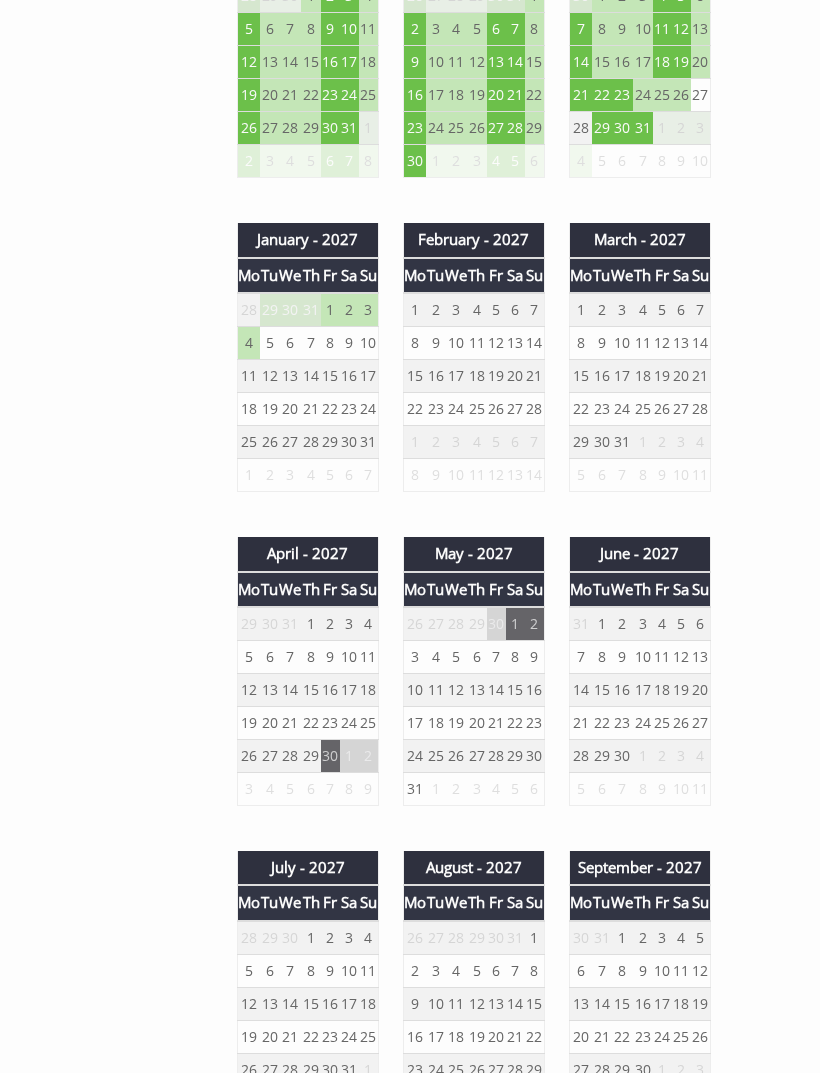scroll, scrollTop: 2512, scrollLeft: 0, axis: vertical 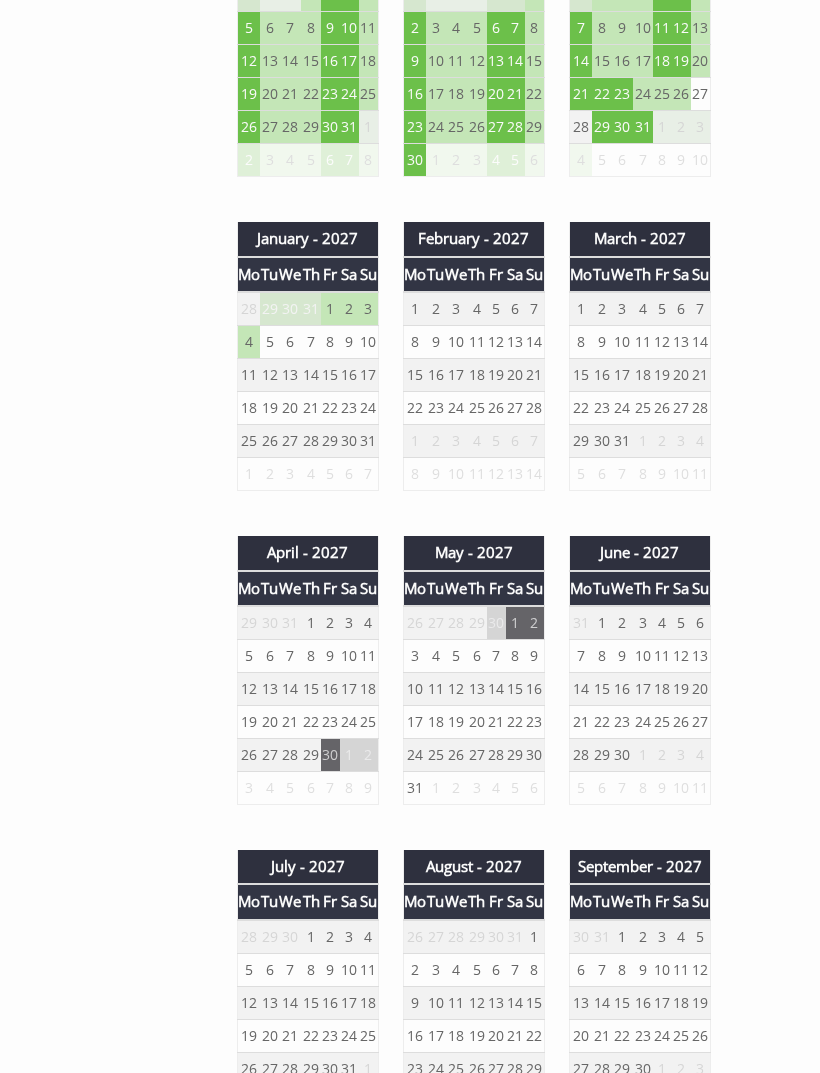 click on "Properties
Wye Rapids House
Overview
Video
Gallery
Availability
Special Offers
Catering
FAQs
Feedback from our Guests
Floor Plans
Things To Do
T&Cs
Prices and Availability
You can browse the calendar to find an available start date for your stay by clicking on a start date or by entering your Arrival & Departure dates below.
Search for a Stay
03/04/2026
07/04/2026
Search
Check-In / Check-Out
16:00 / 10:00
Key
Available Start Date" at bounding box center (410, 125) 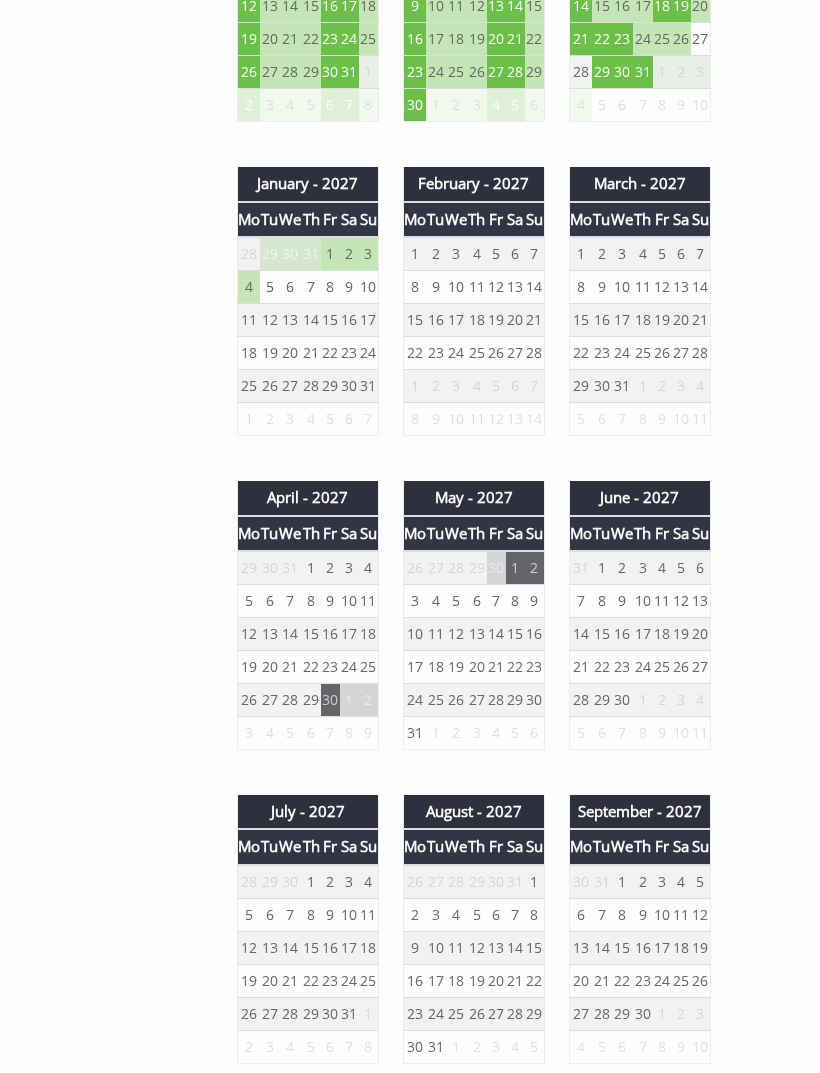 scroll, scrollTop: 2568, scrollLeft: 0, axis: vertical 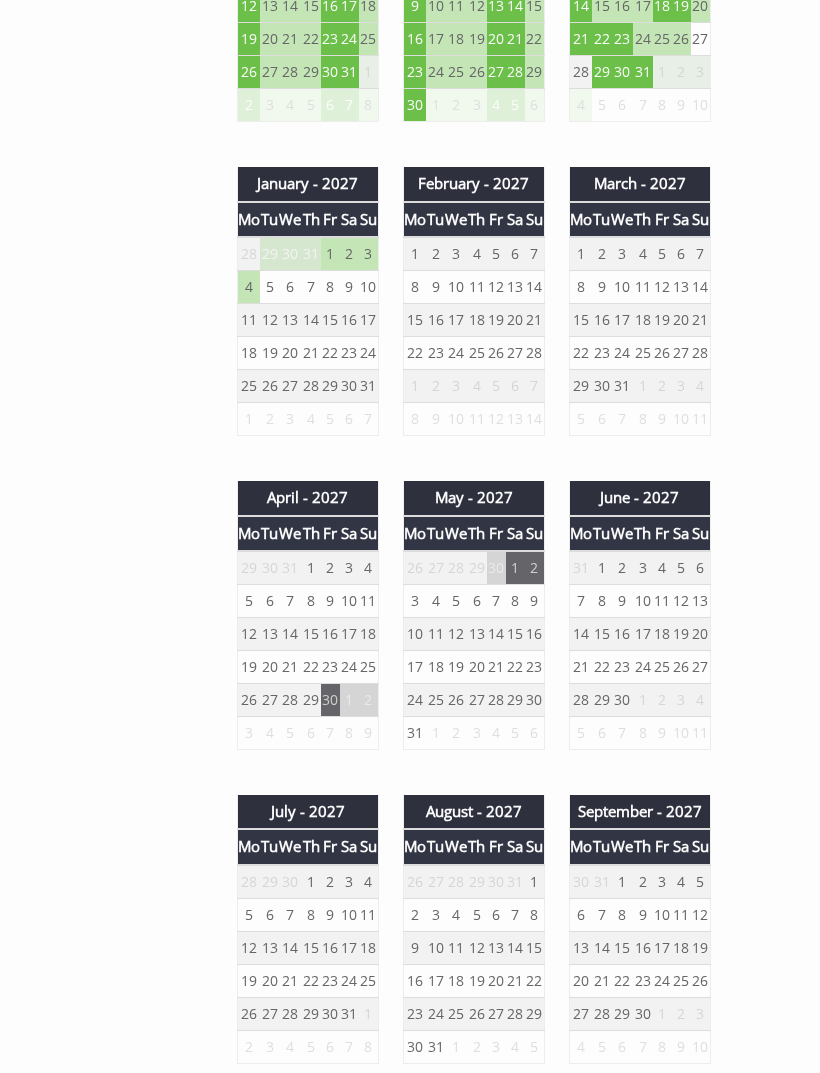 click on "1" at bounding box center [515, 568] 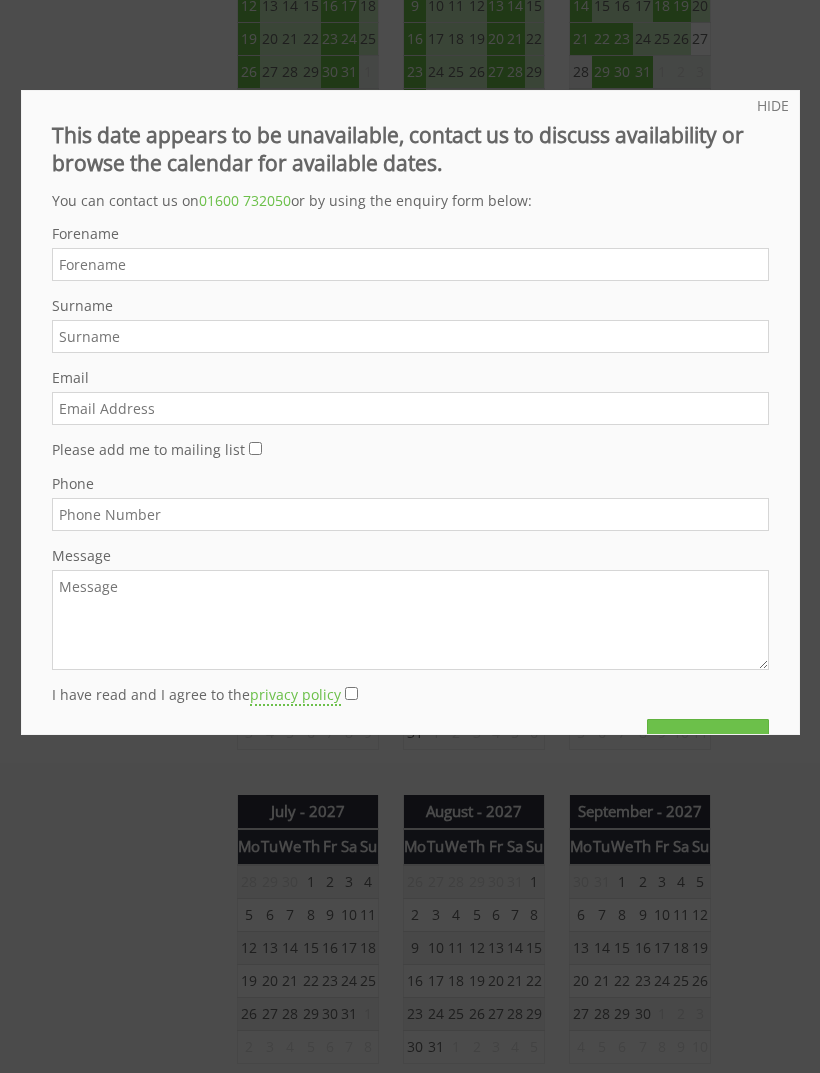 click on "HIDE" at bounding box center [773, 105] 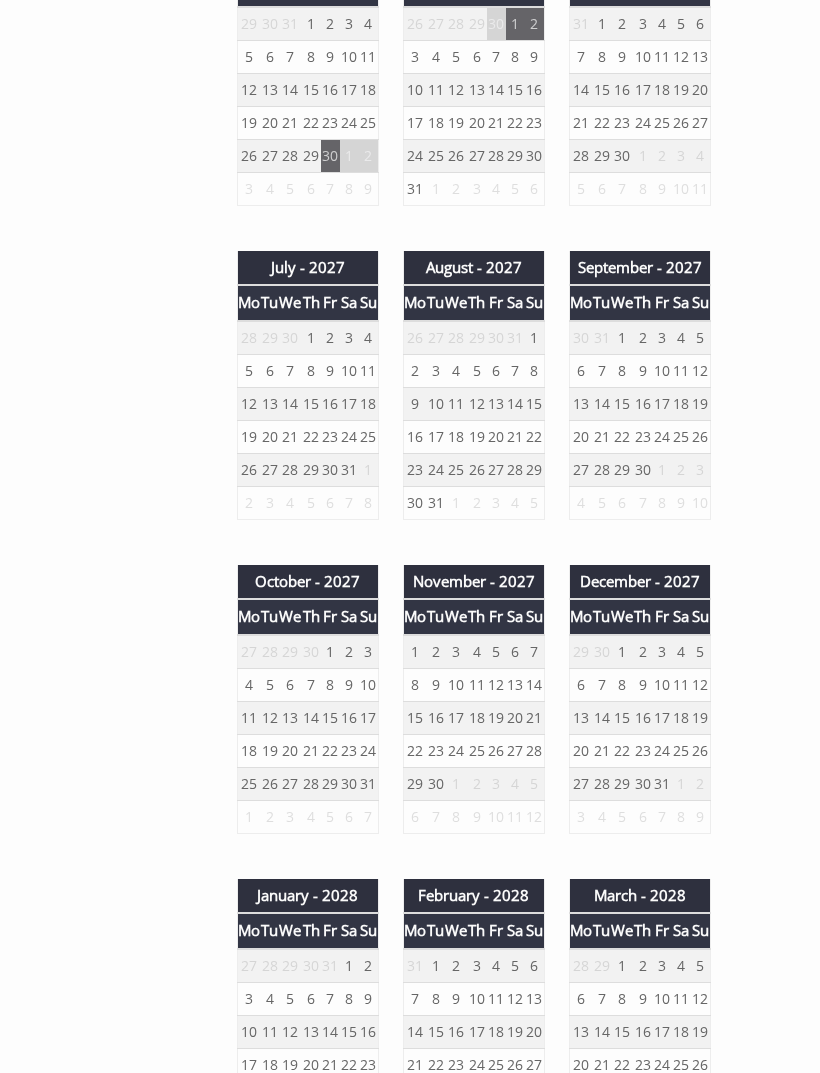 scroll, scrollTop: 3113, scrollLeft: 0, axis: vertical 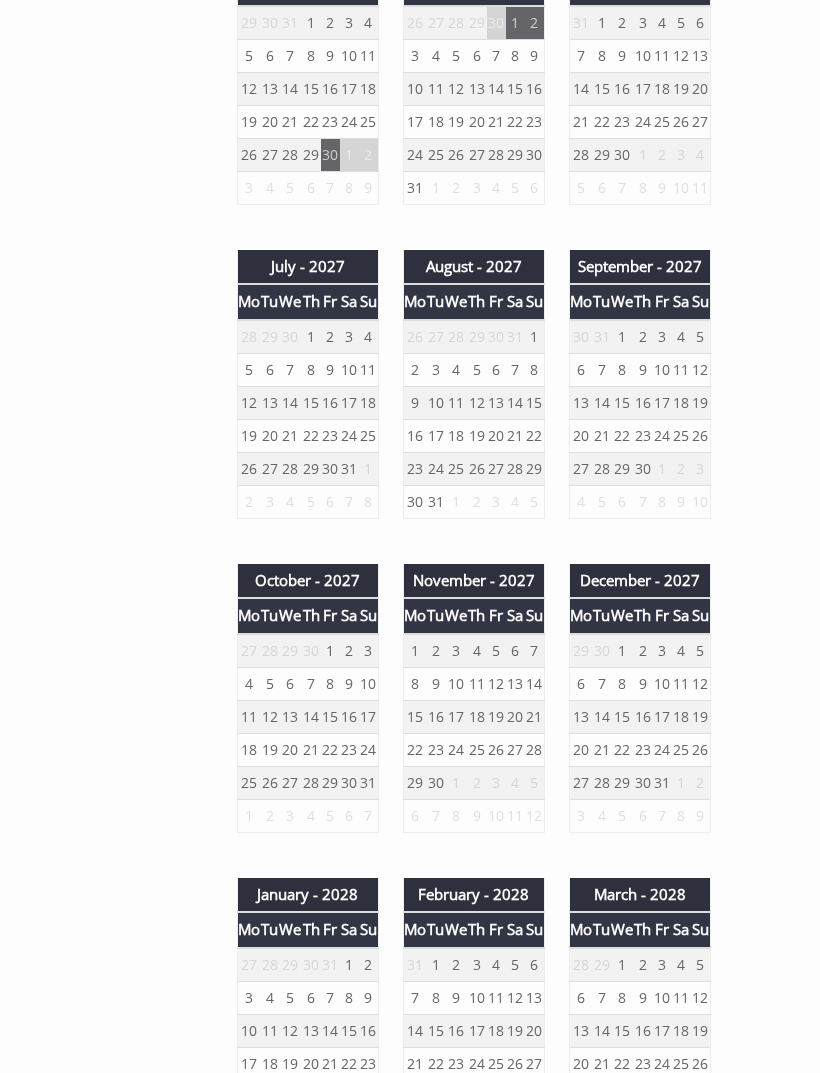 click on "28" at bounding box center (515, 468) 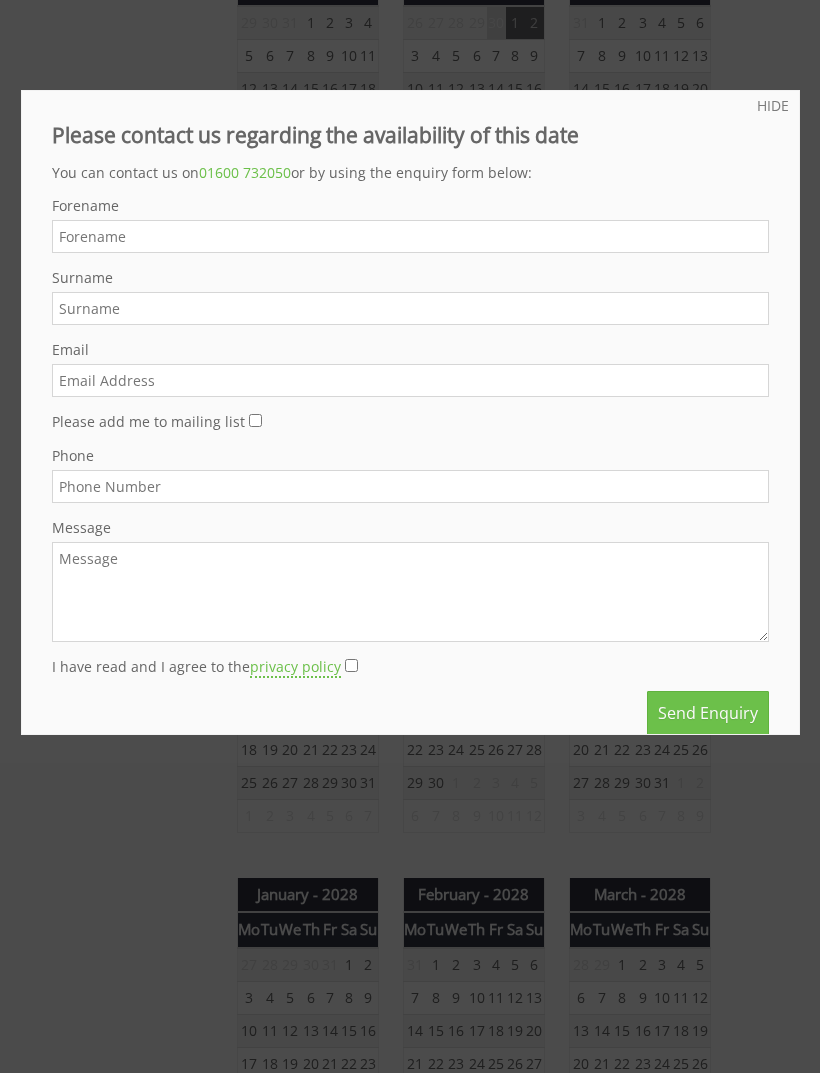 click on "HIDE" at bounding box center (773, 105) 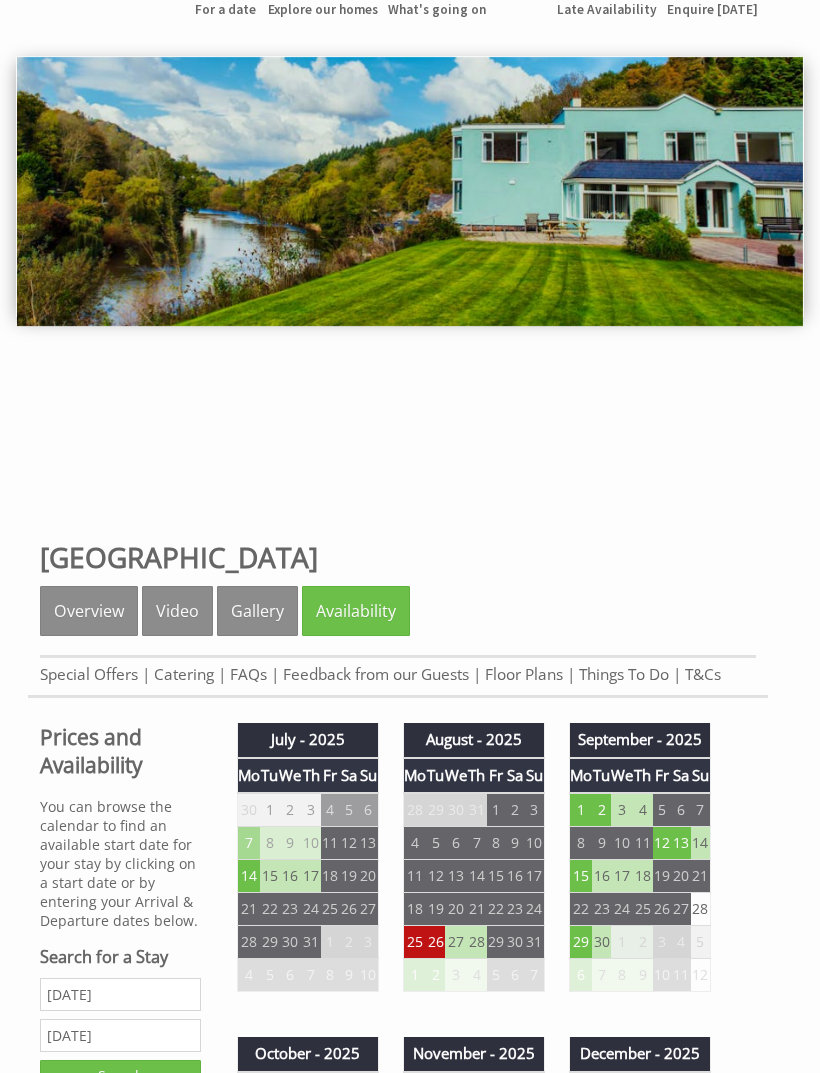 scroll, scrollTop: 0, scrollLeft: 0, axis: both 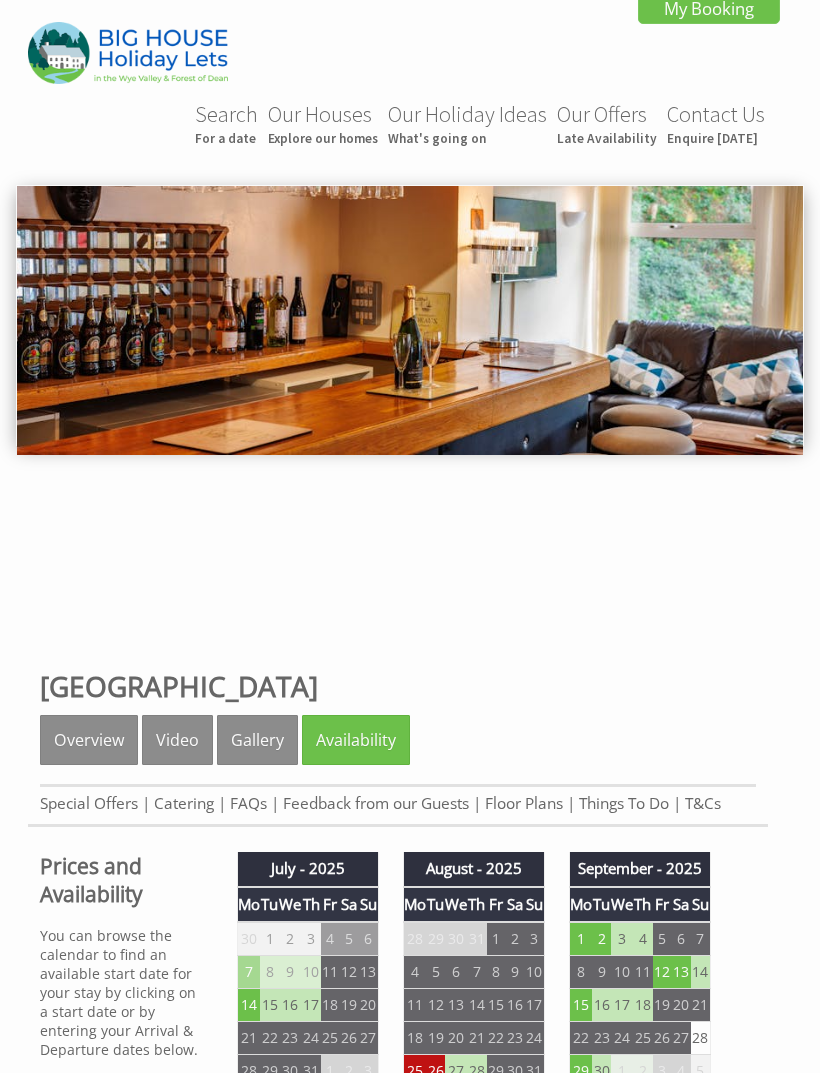 click on "Our Houses  Explore our homes" at bounding box center [323, 123] 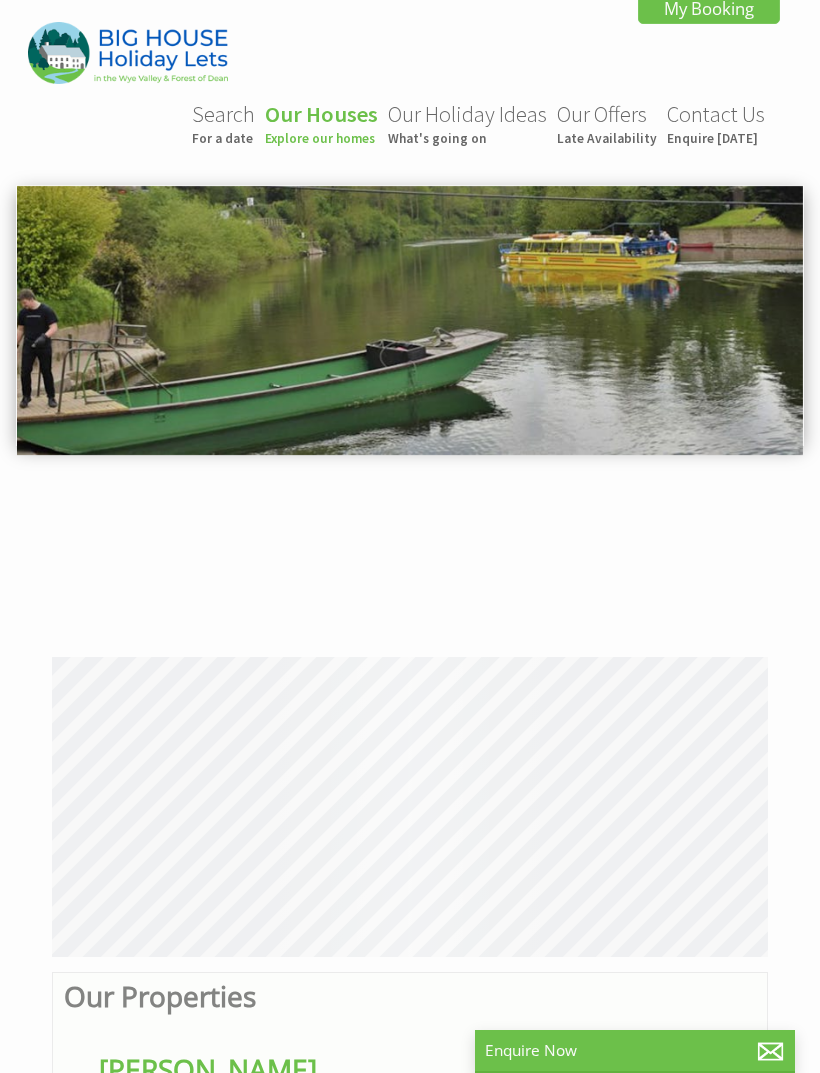 scroll, scrollTop: 0, scrollLeft: 0, axis: both 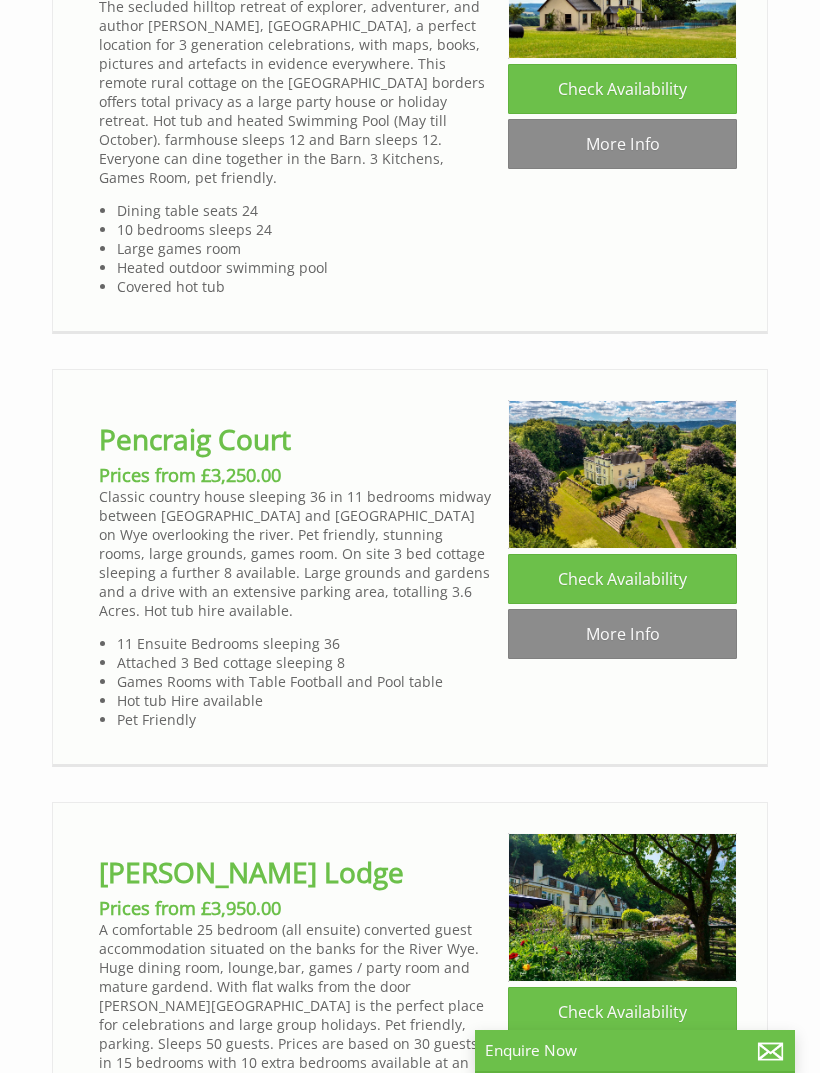 click on "Check Availability" at bounding box center (622, 579) 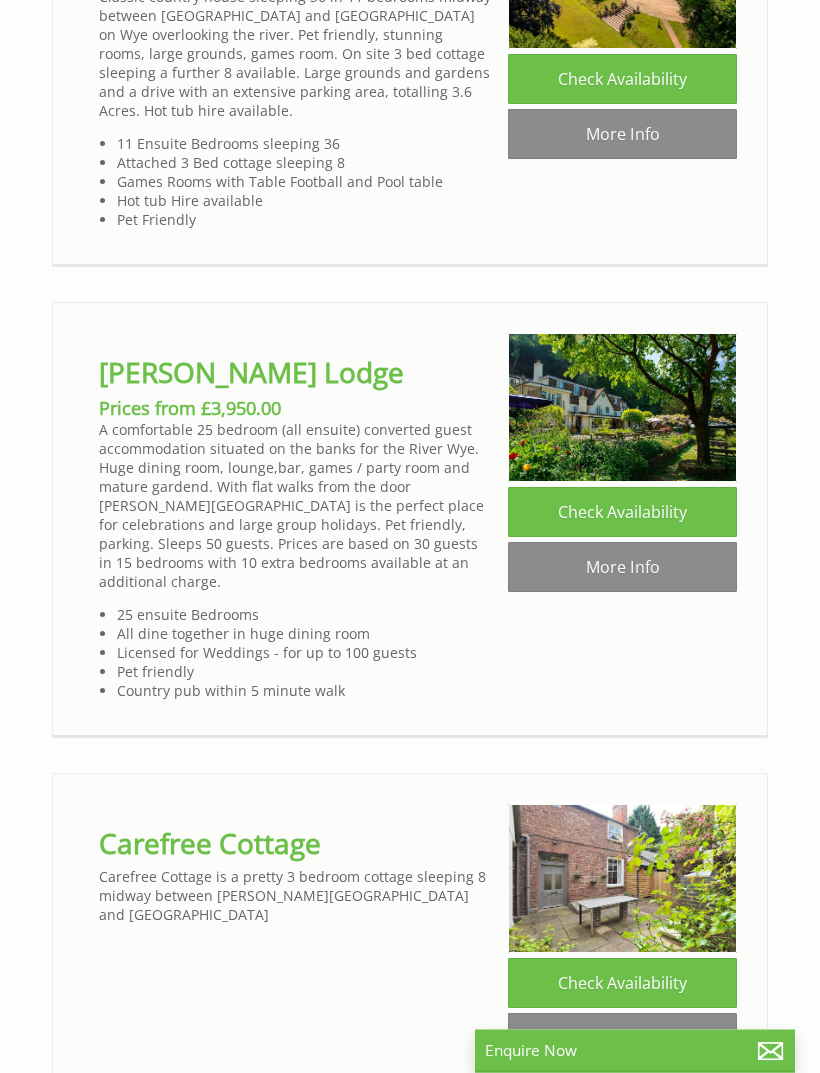 scroll, scrollTop: 6481, scrollLeft: 0, axis: vertical 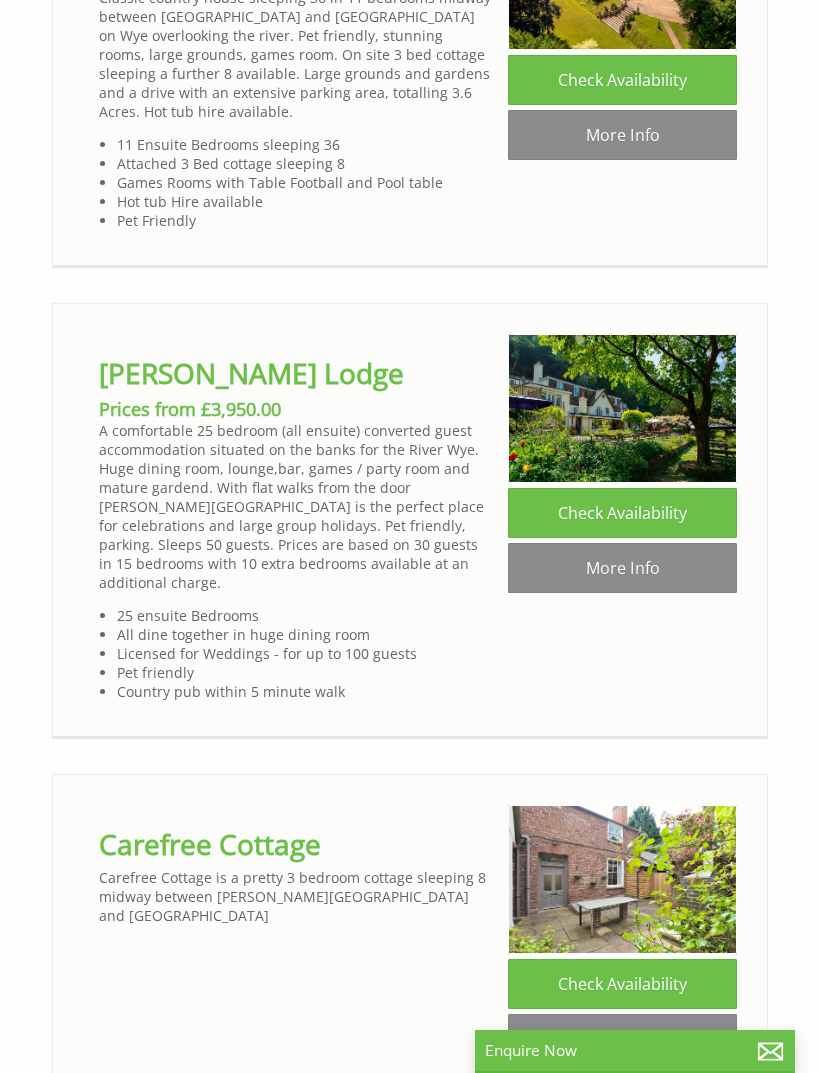 click on "[PERSON_NAME] Lodge" at bounding box center (251, 373) 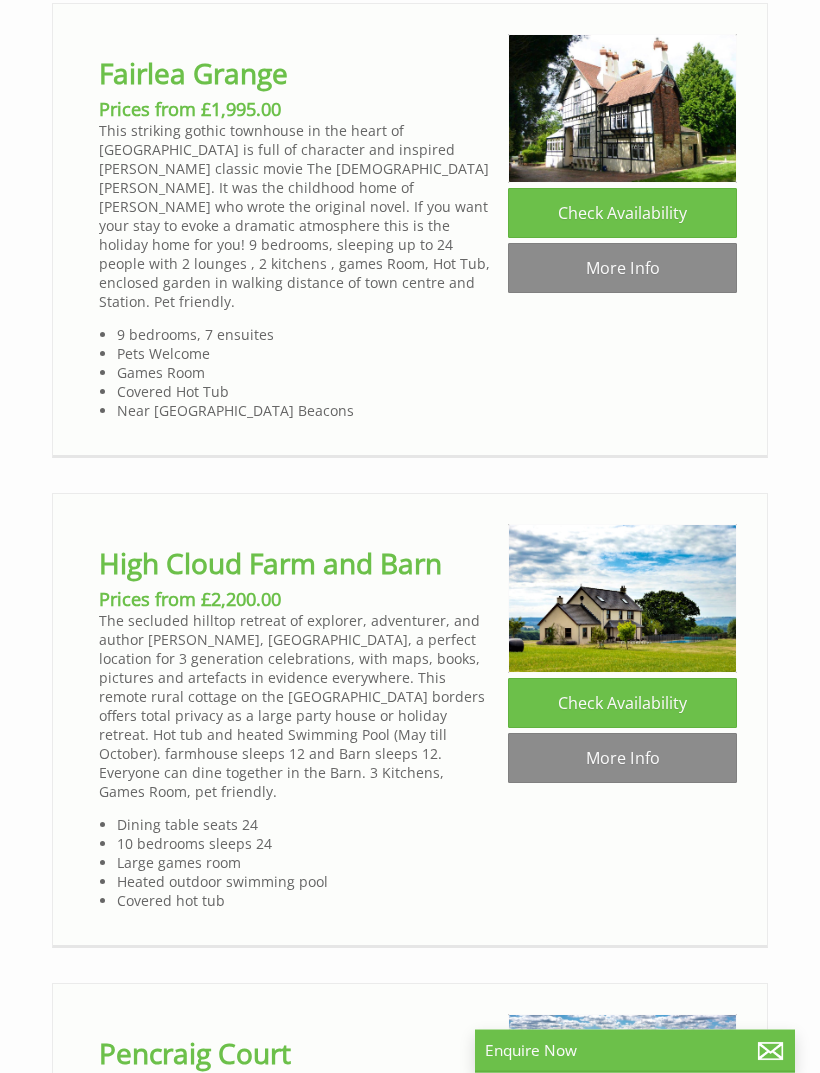 scroll, scrollTop: 5368, scrollLeft: 0, axis: vertical 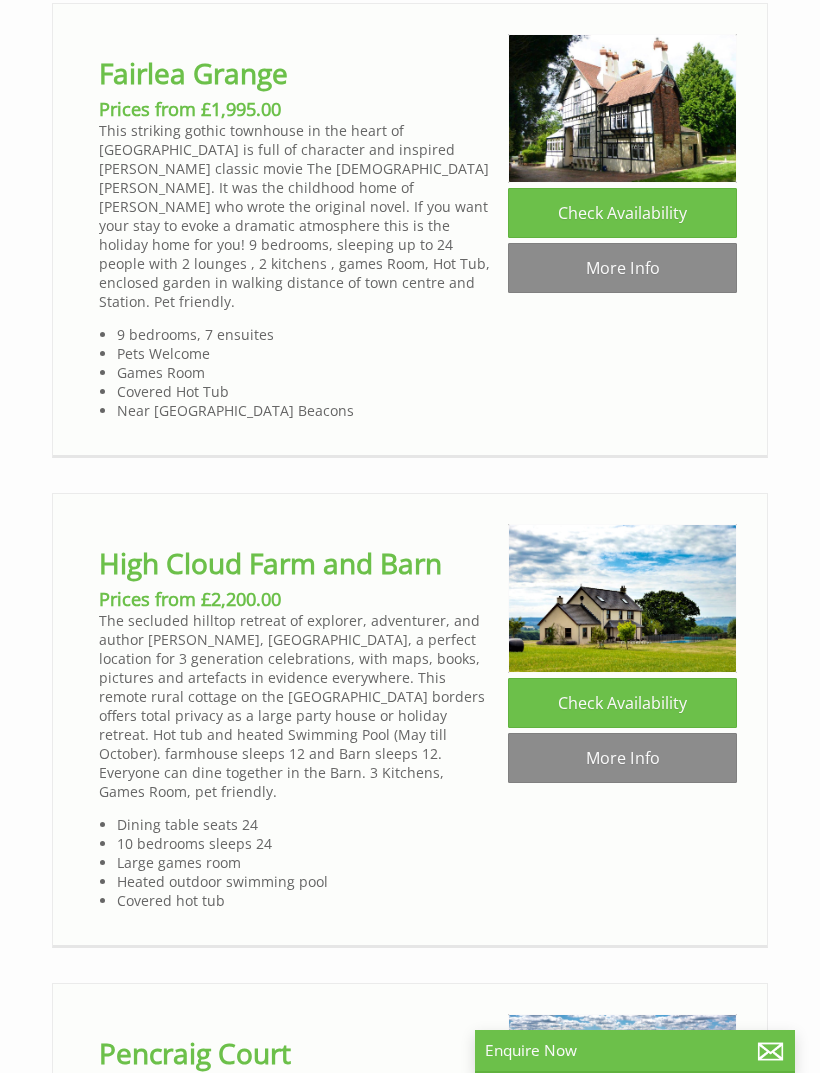 click on "High Cloud Farm and Barn" at bounding box center (270, 563) 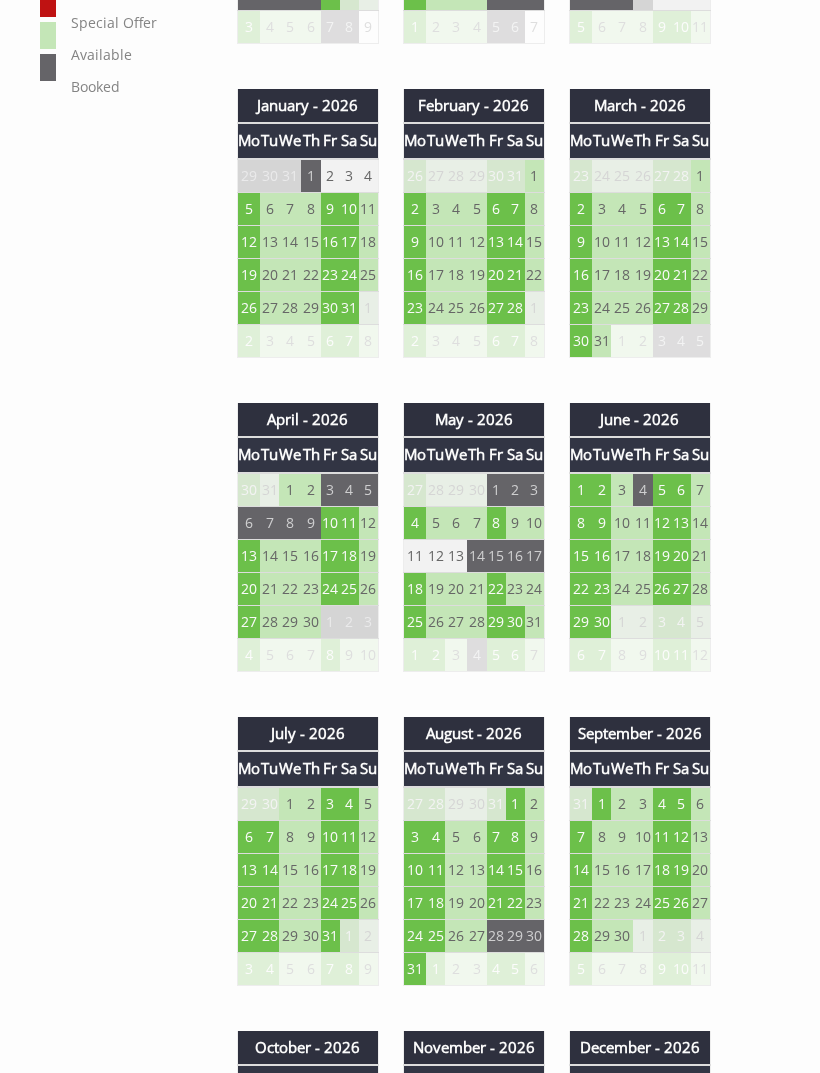 scroll, scrollTop: 1392, scrollLeft: 0, axis: vertical 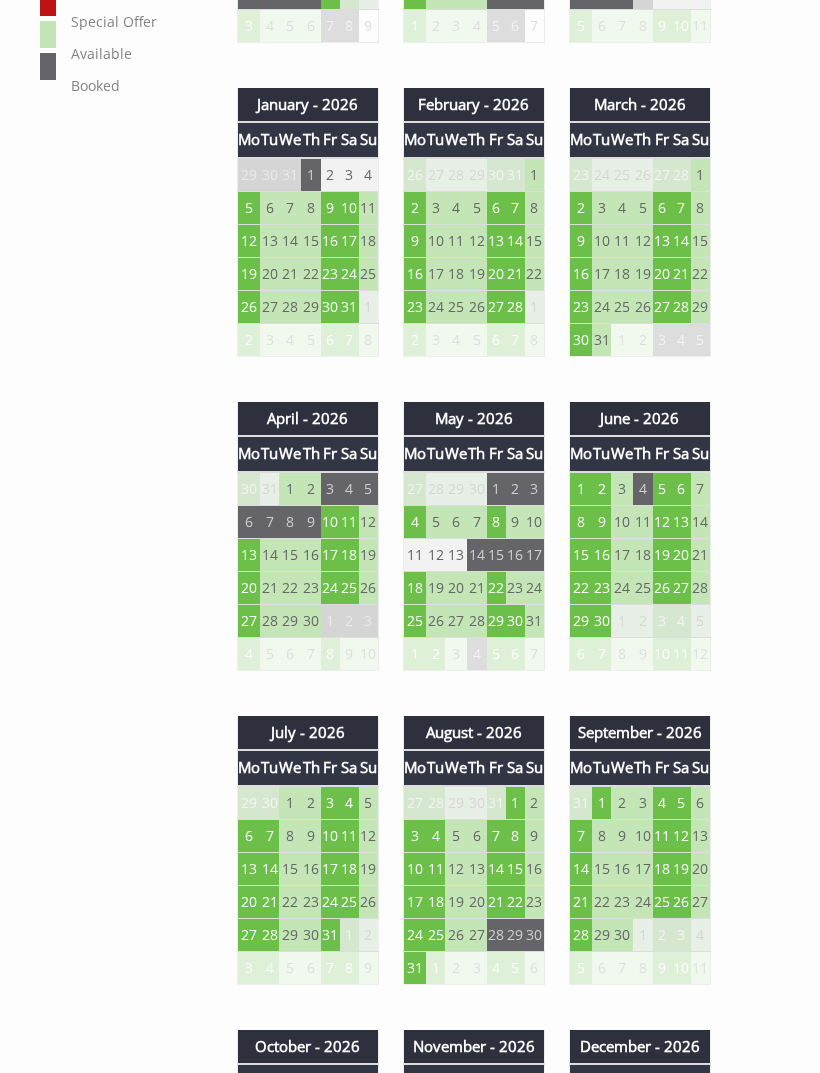 click on "23" at bounding box center [515, 587] 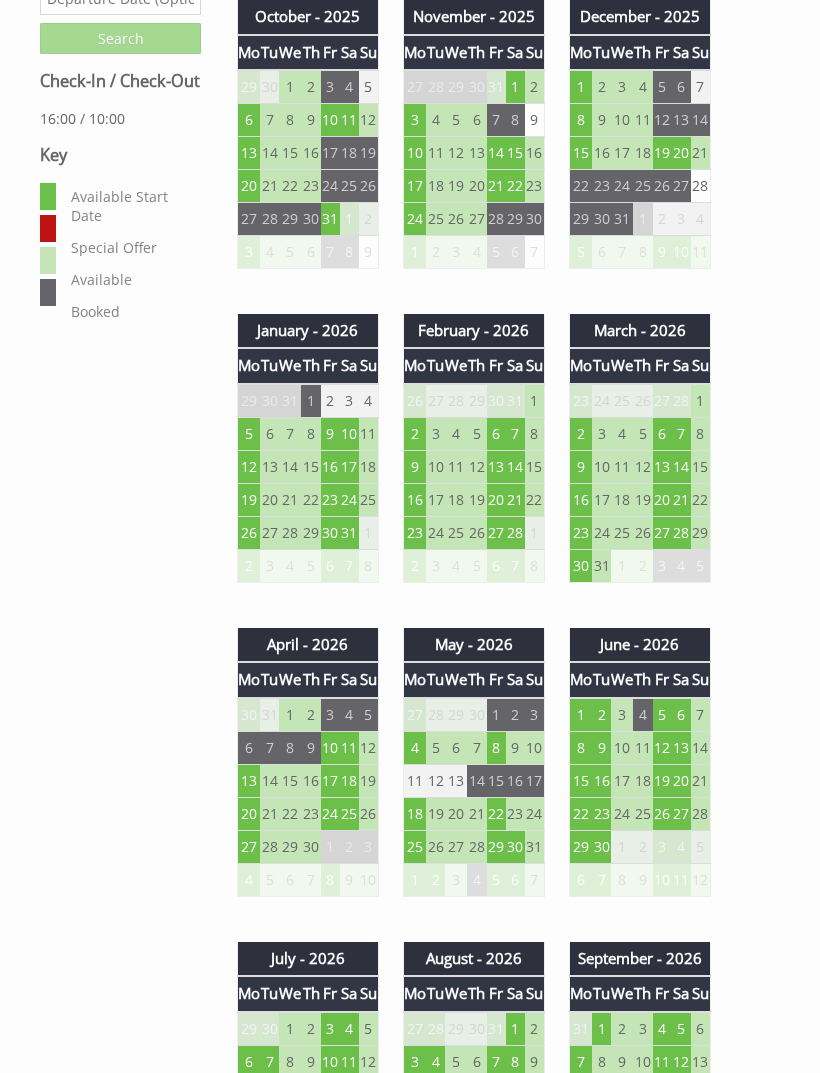 scroll, scrollTop: 1165, scrollLeft: 0, axis: vertical 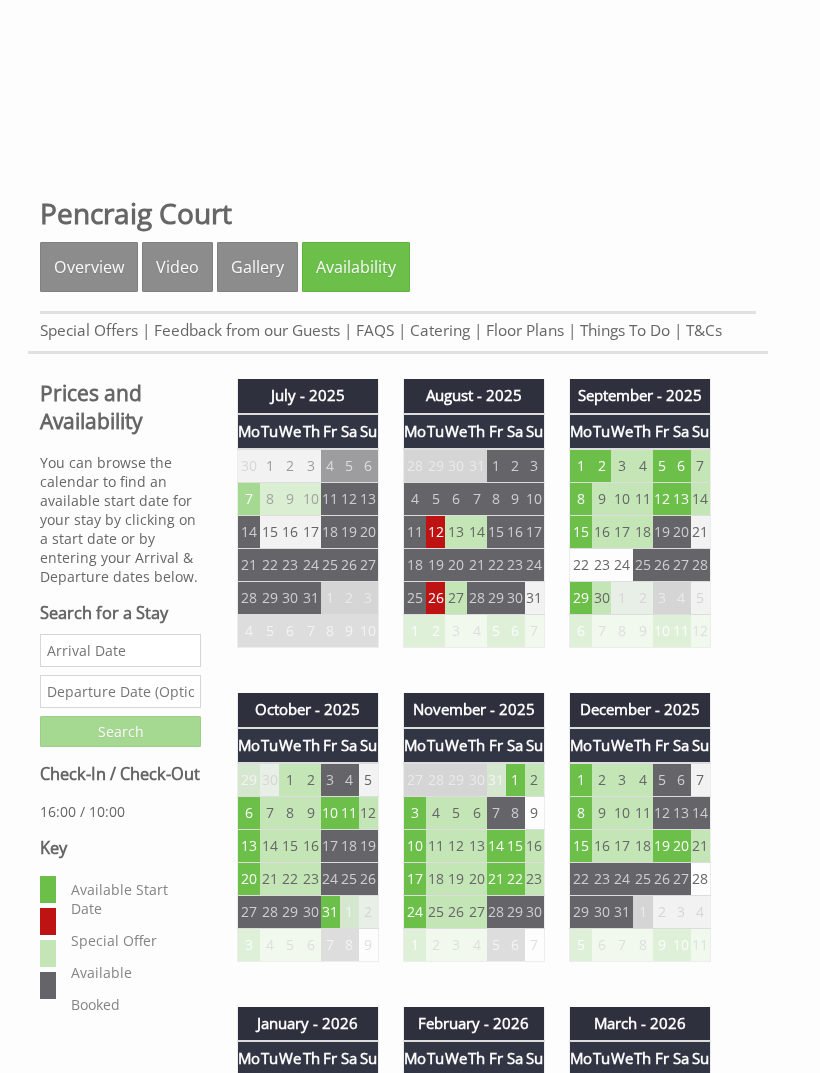 click on "Date" at bounding box center (120, 650) 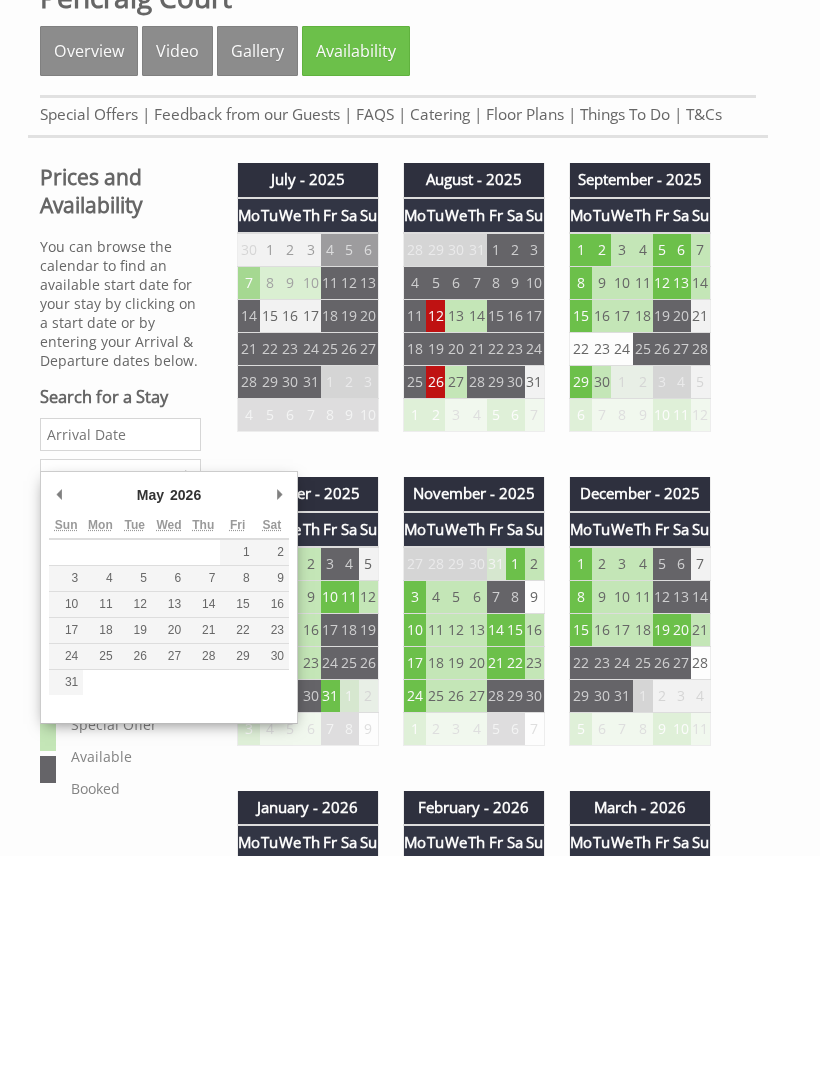 type on "22/05/2026" 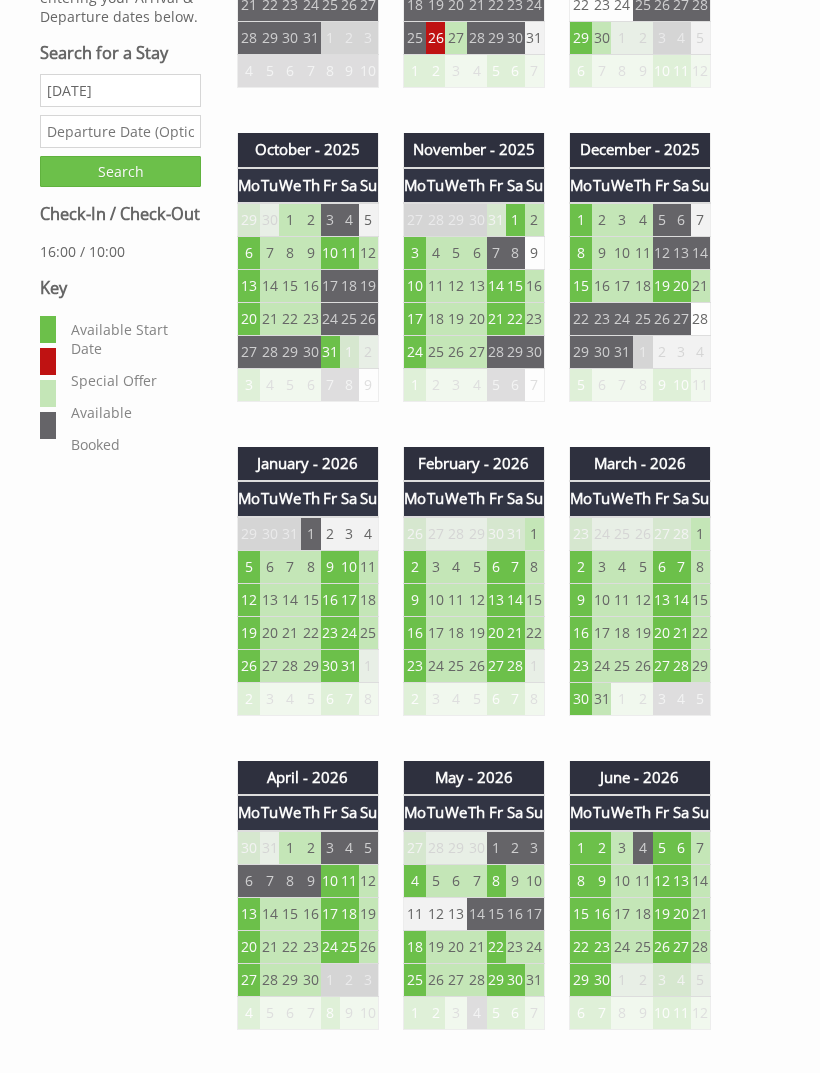 scroll, scrollTop: 1034, scrollLeft: 0, axis: vertical 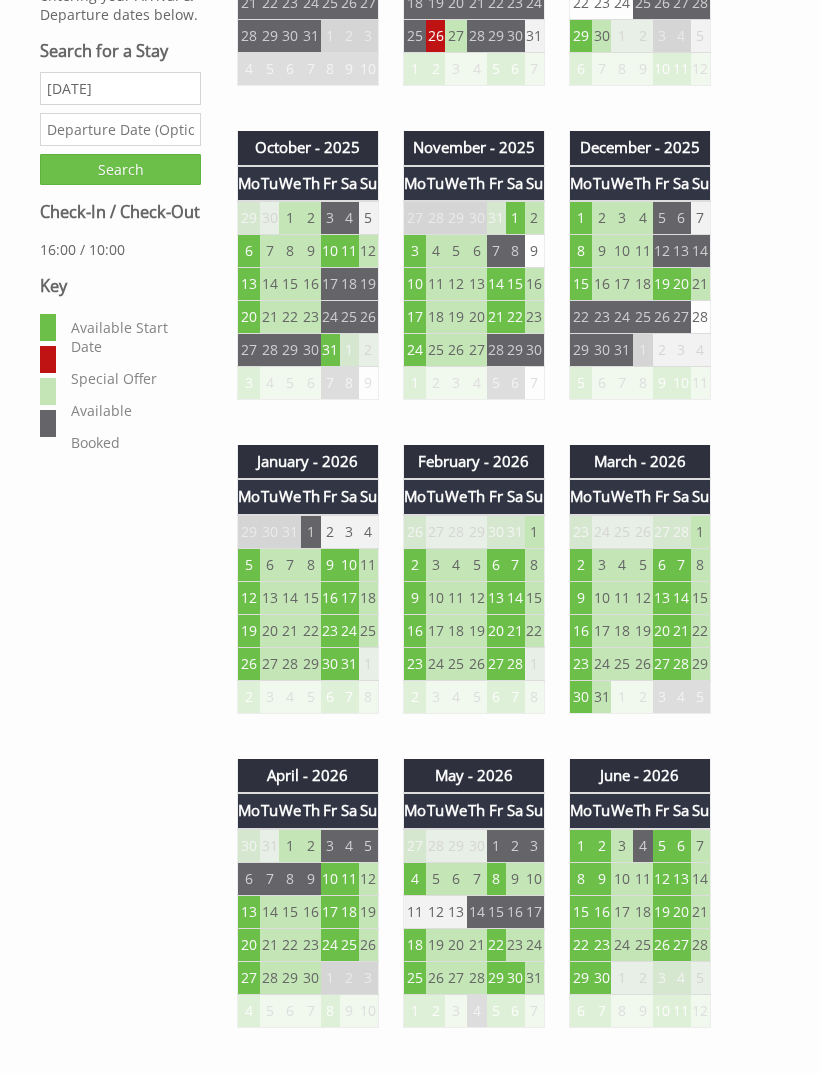 click at bounding box center (120, 129) 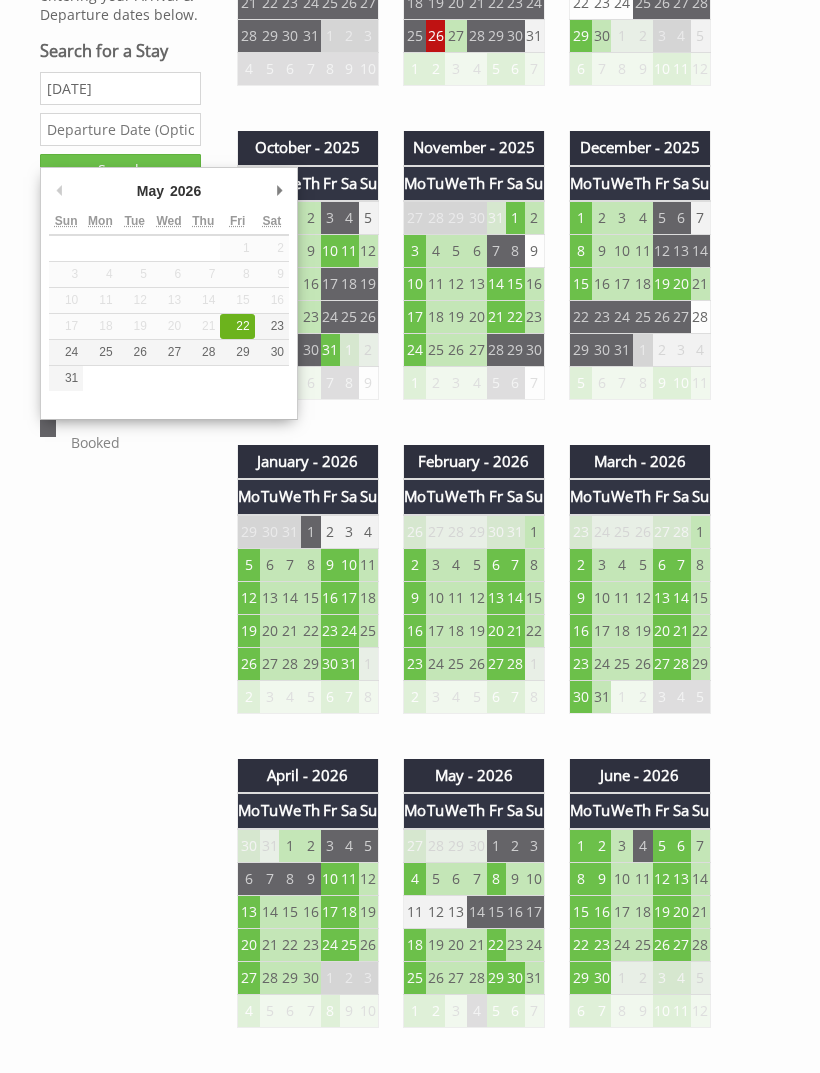 scroll, scrollTop: 1034, scrollLeft: 0, axis: vertical 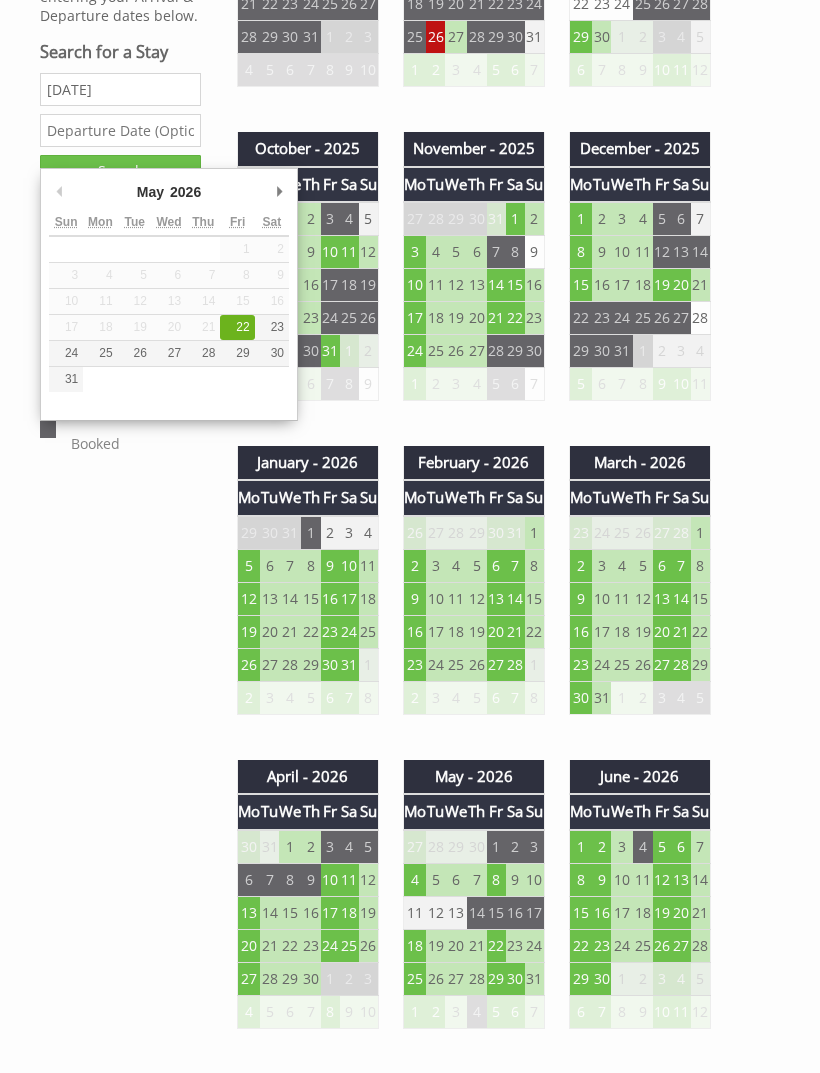 type on "26/05/2026" 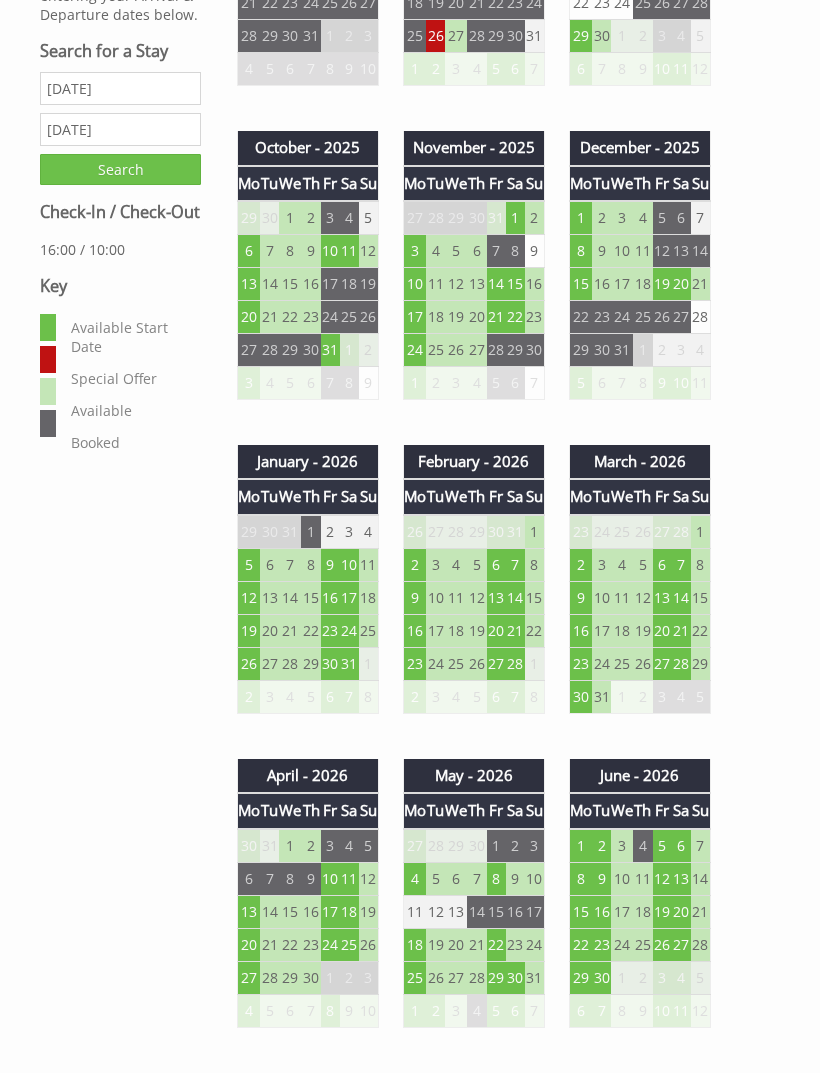 click on "Search" at bounding box center [120, 170] 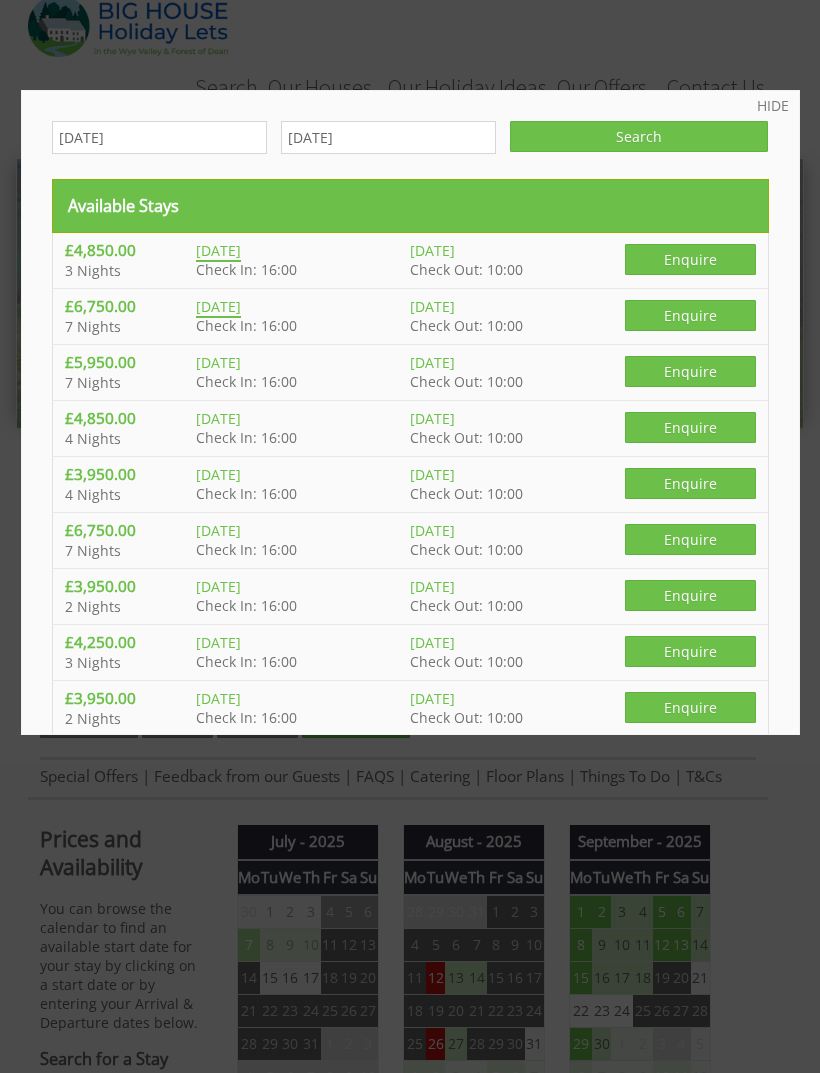 scroll, scrollTop: 0, scrollLeft: 0, axis: both 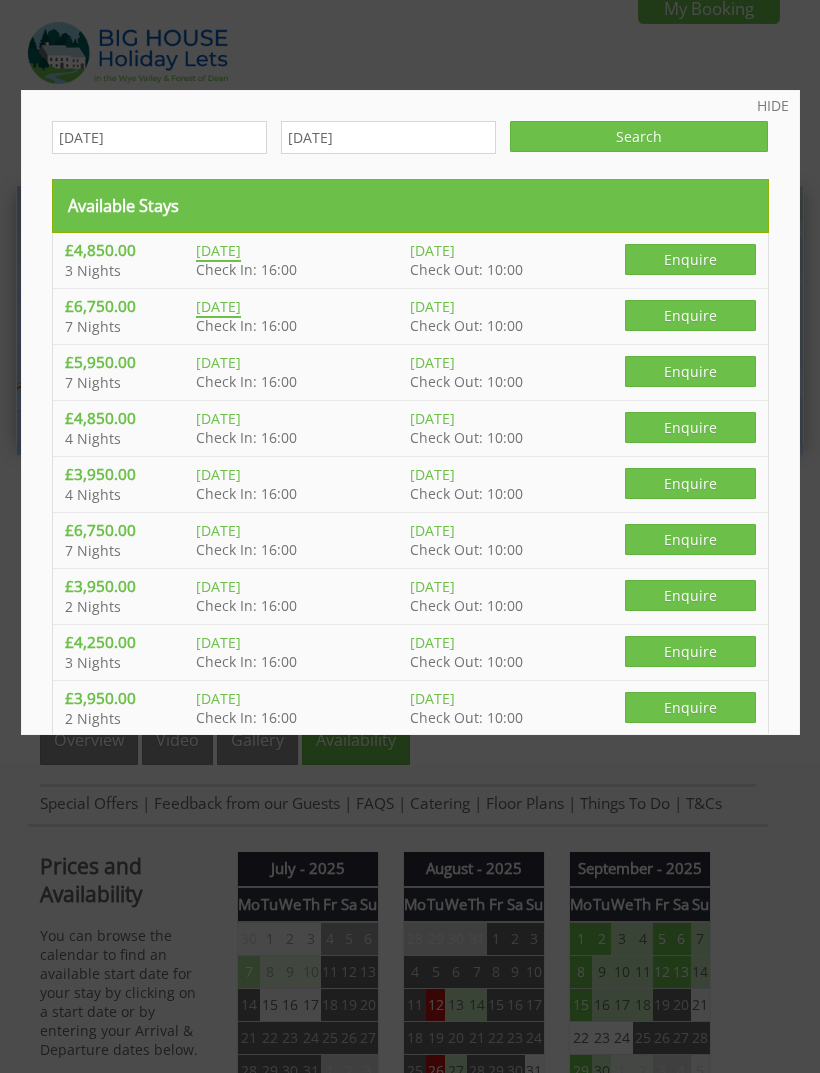 click at bounding box center (410, 536) 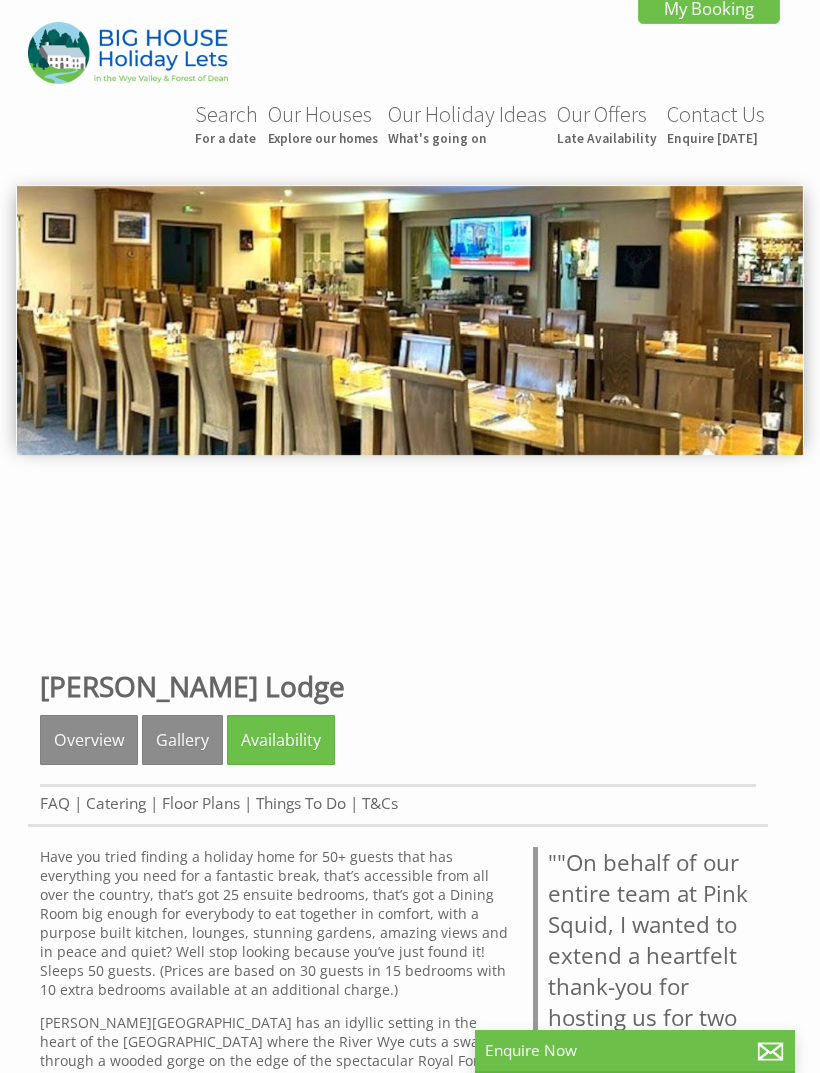 scroll, scrollTop: 0, scrollLeft: 0, axis: both 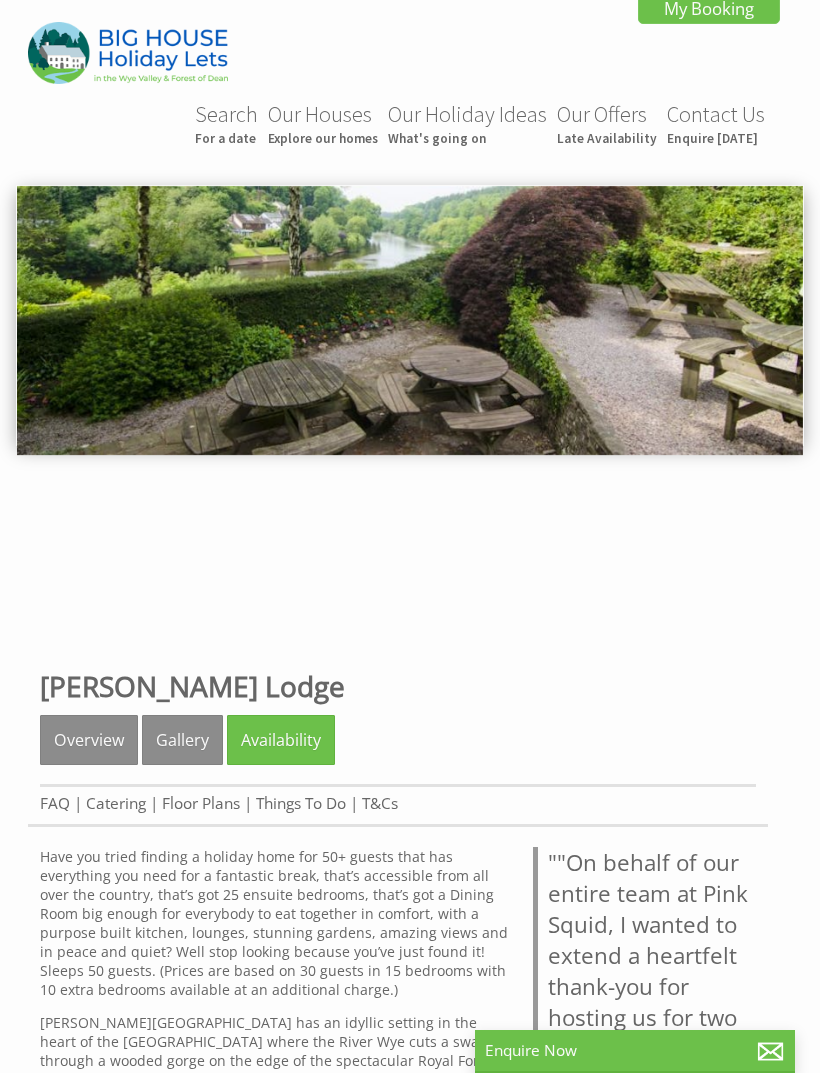 click on "Availability" at bounding box center (281, 740) 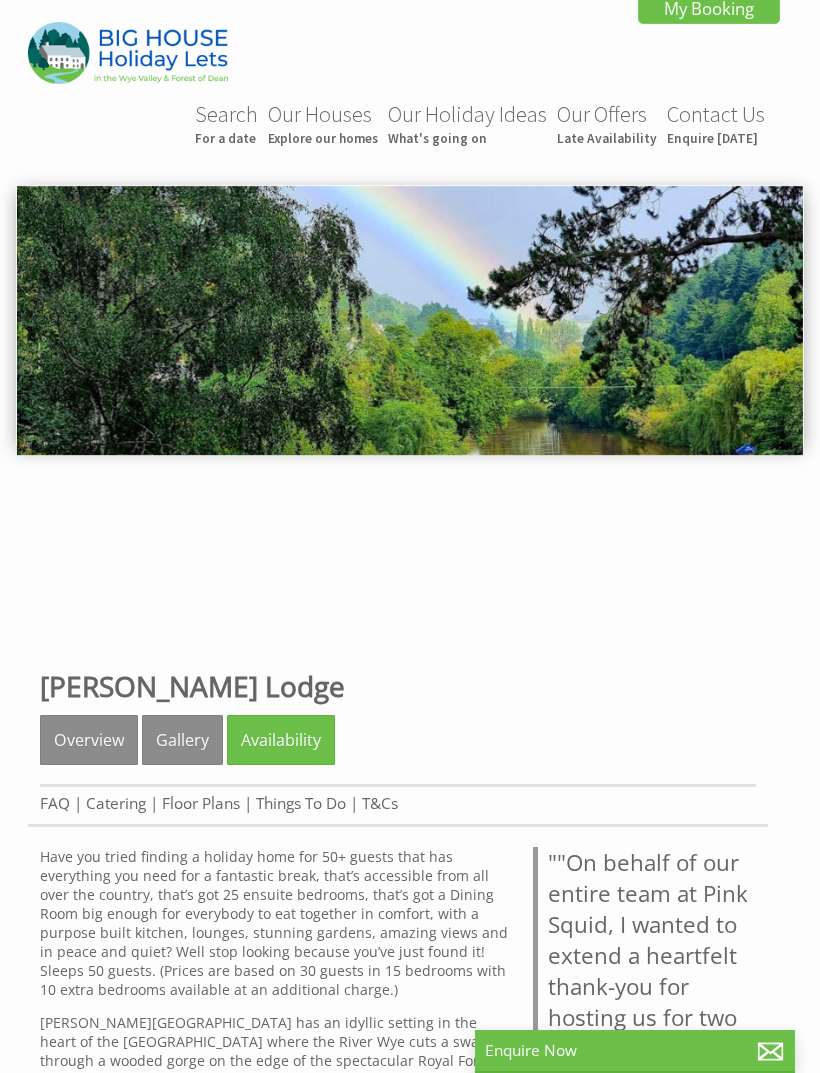 click on "Availability" at bounding box center (281, 740) 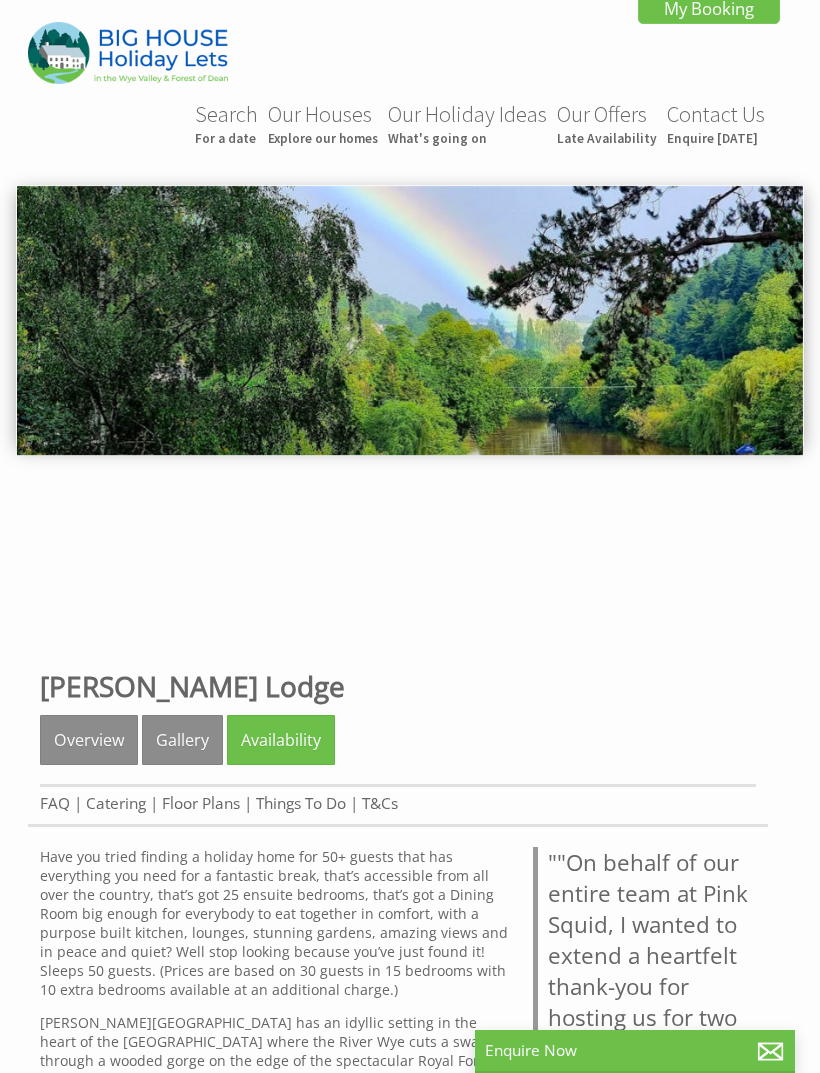 scroll, scrollTop: 1465, scrollLeft: 0, axis: vertical 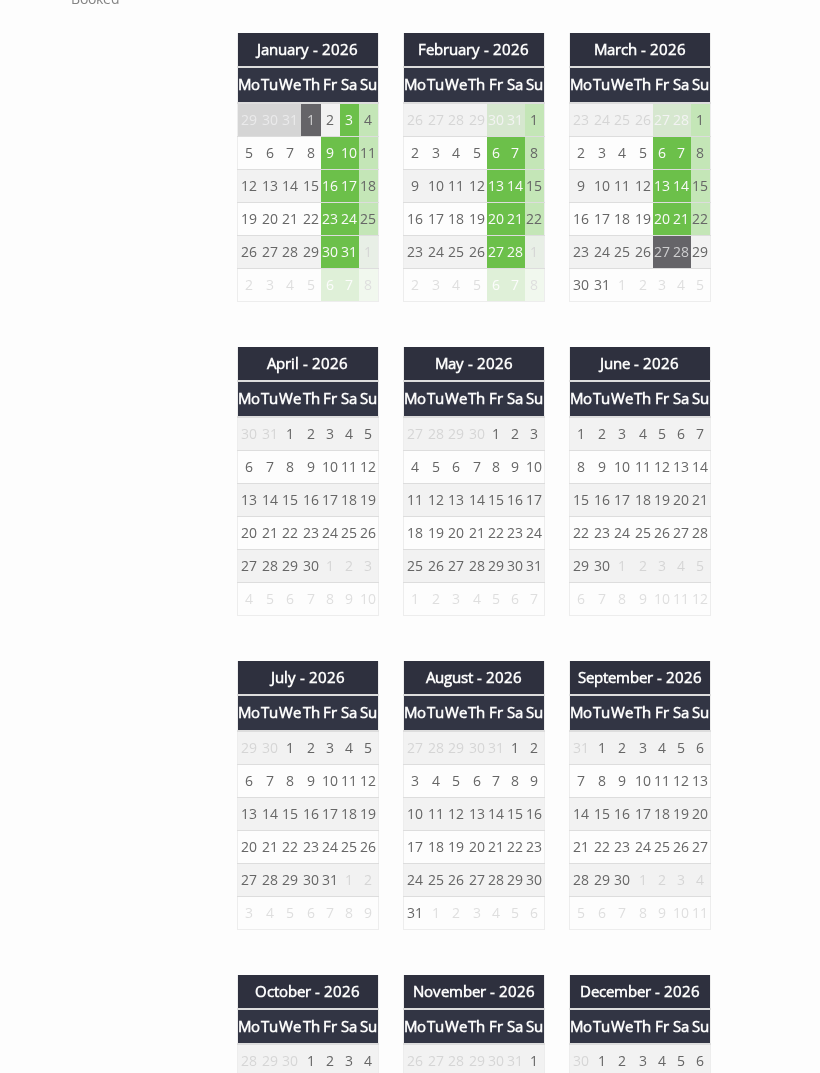 click on "13" at bounding box center [681, 466] 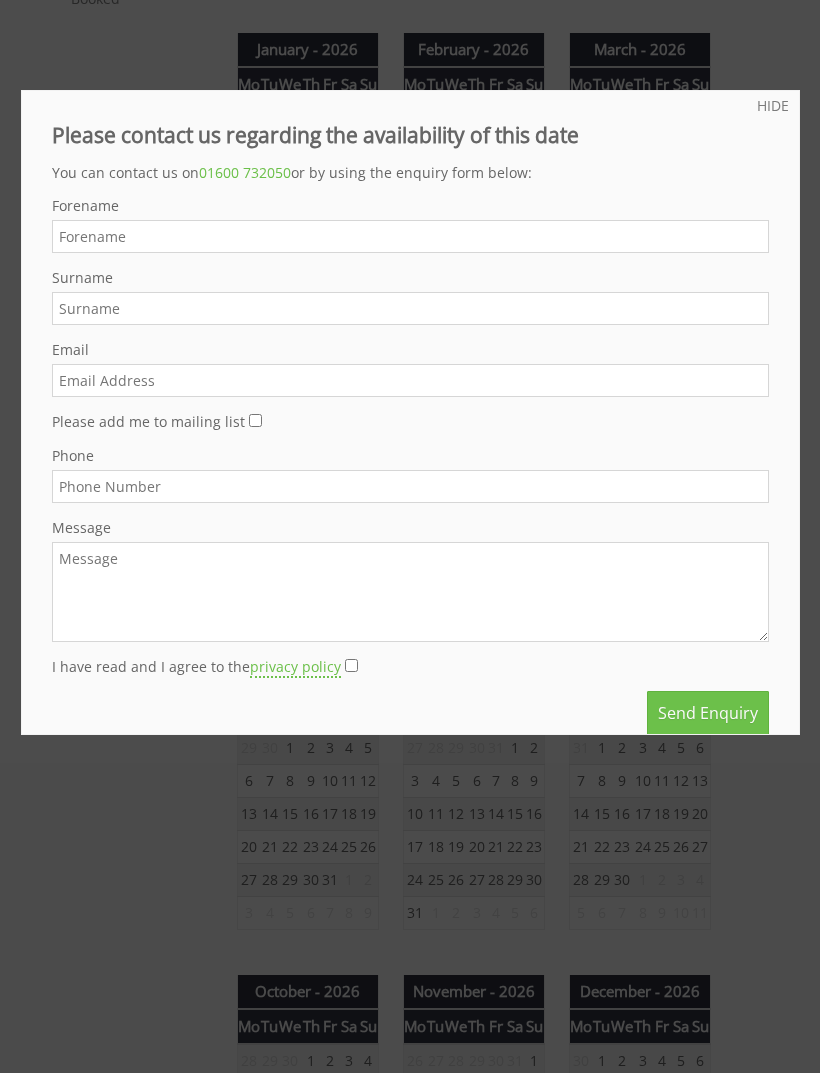 click on "HIDE" at bounding box center [773, 105] 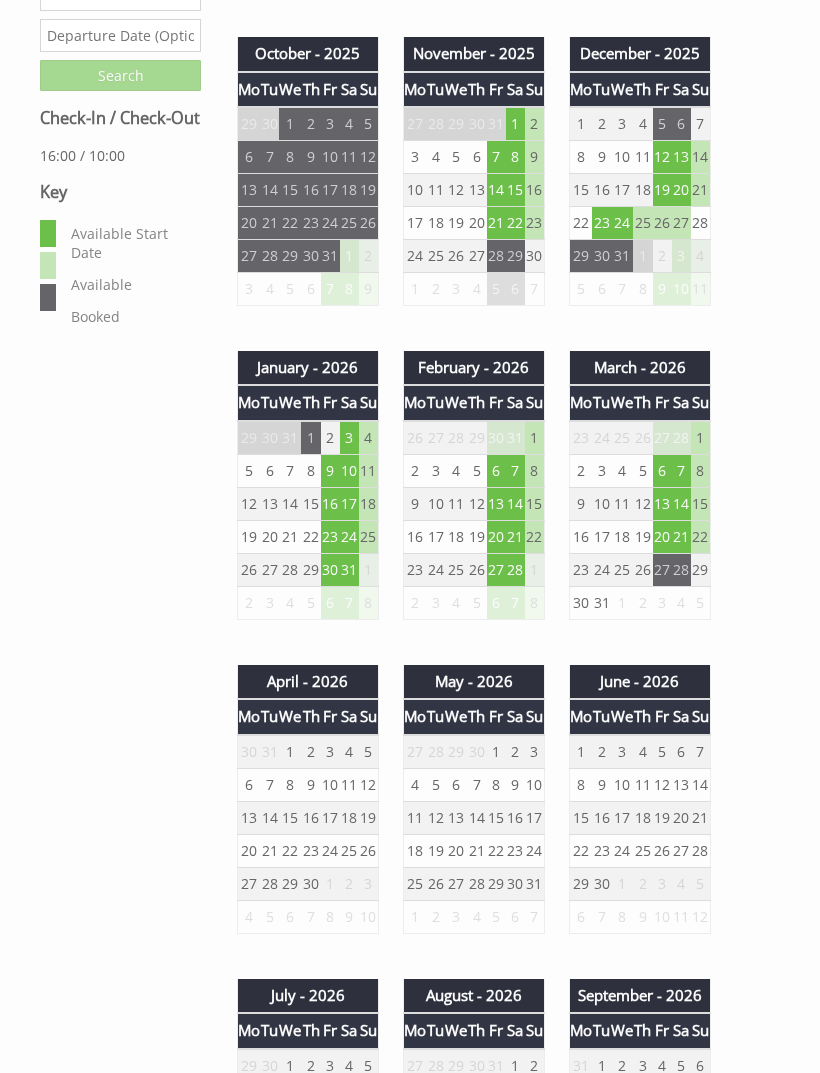 scroll, scrollTop: 1131, scrollLeft: 0, axis: vertical 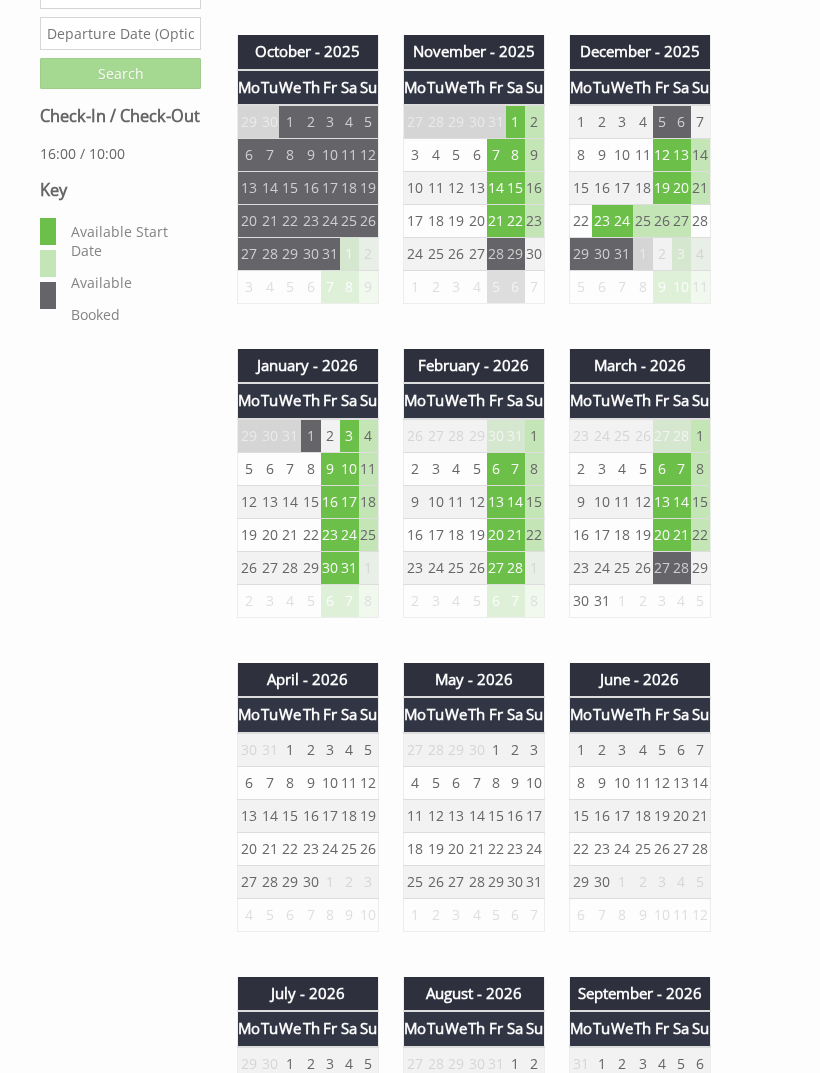 click on "13" at bounding box center (496, 501) 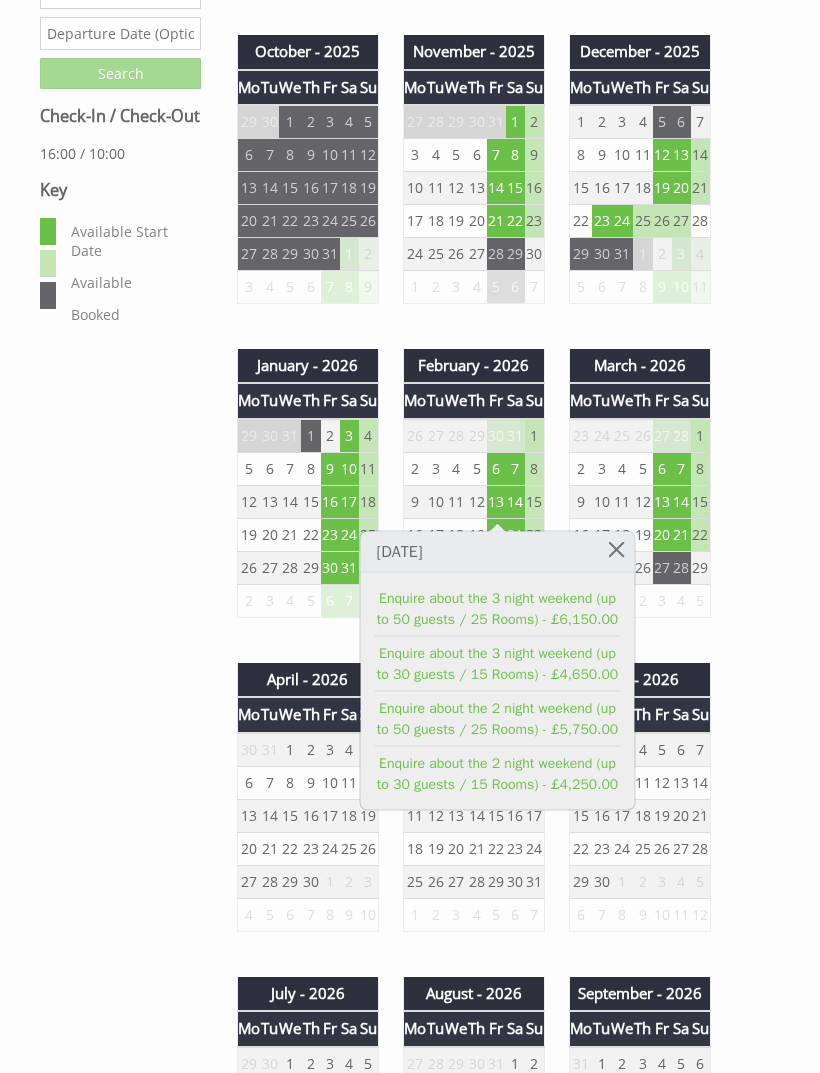 click at bounding box center (616, 549) 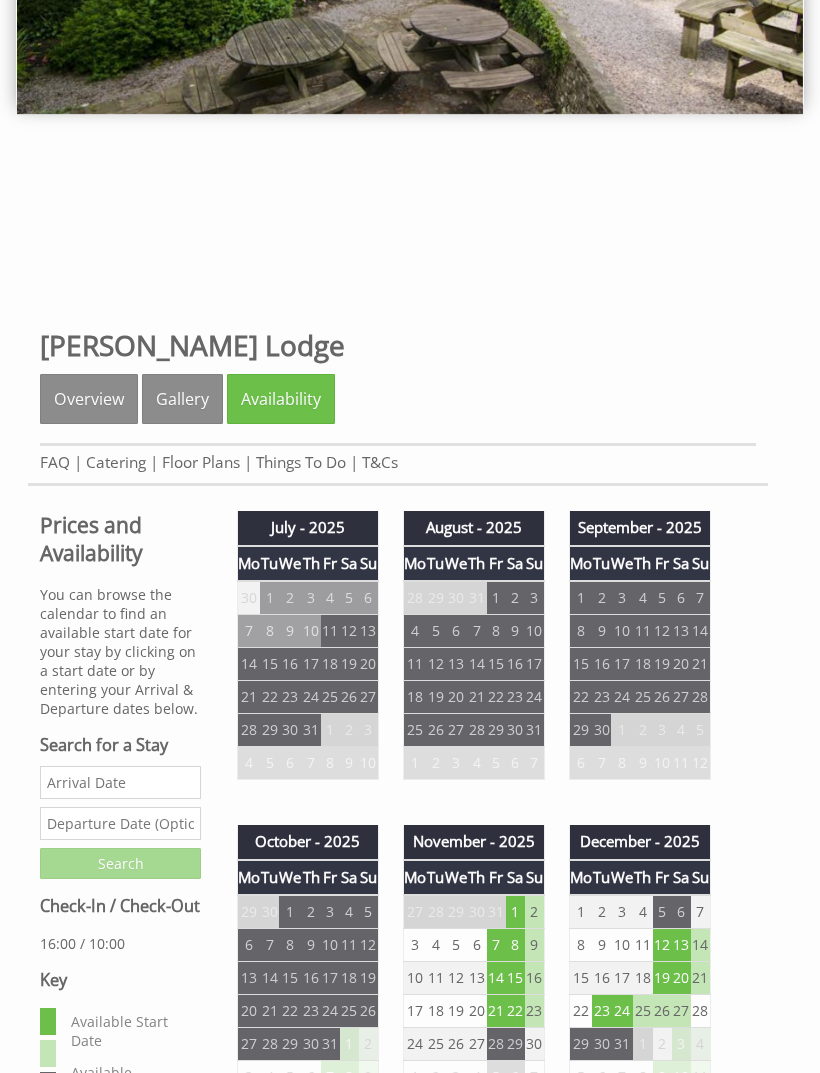 scroll, scrollTop: 0, scrollLeft: 0, axis: both 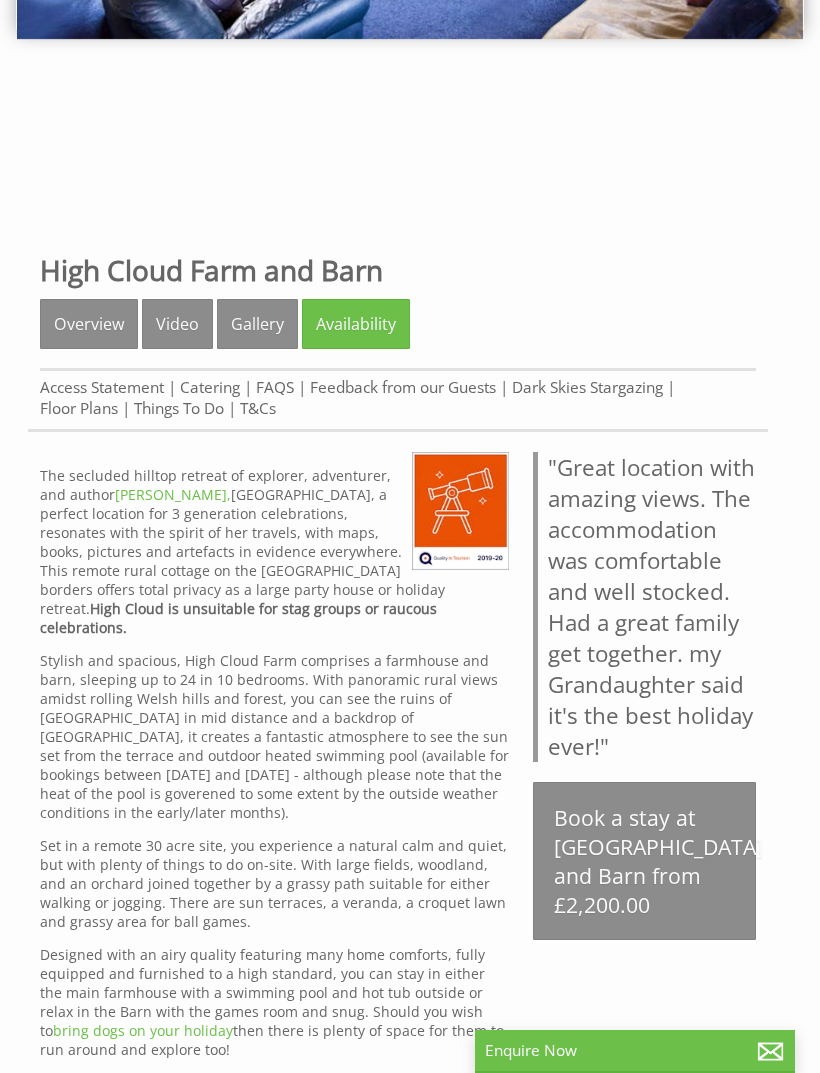 click on "Book a stay at [GEOGRAPHIC_DATA] and Barn from £2,200.00" at bounding box center (644, 861) 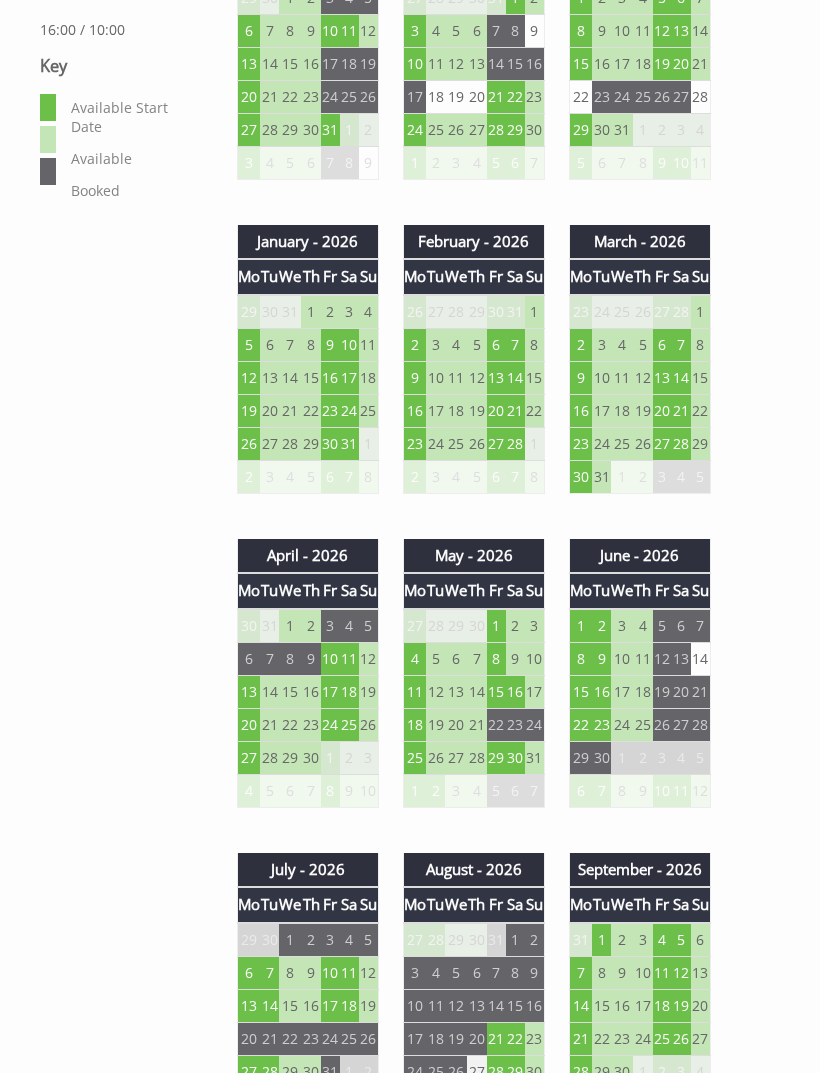scroll, scrollTop: 1276, scrollLeft: 0, axis: vertical 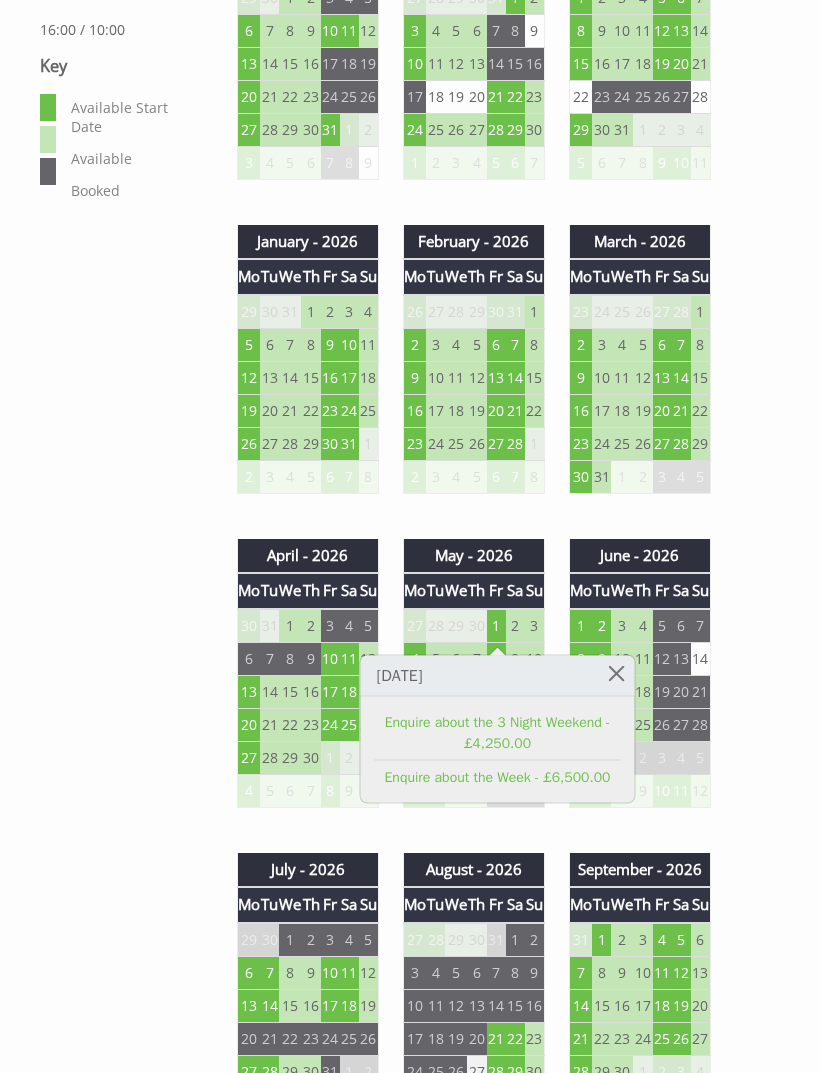 click on "July - 2025
Mo
Tu
We
Th
Fr
Sa
Su
30
1
2
3
4
5
6
7
8
9
10
11
12
13
14
15" at bounding box center [490, 1477] 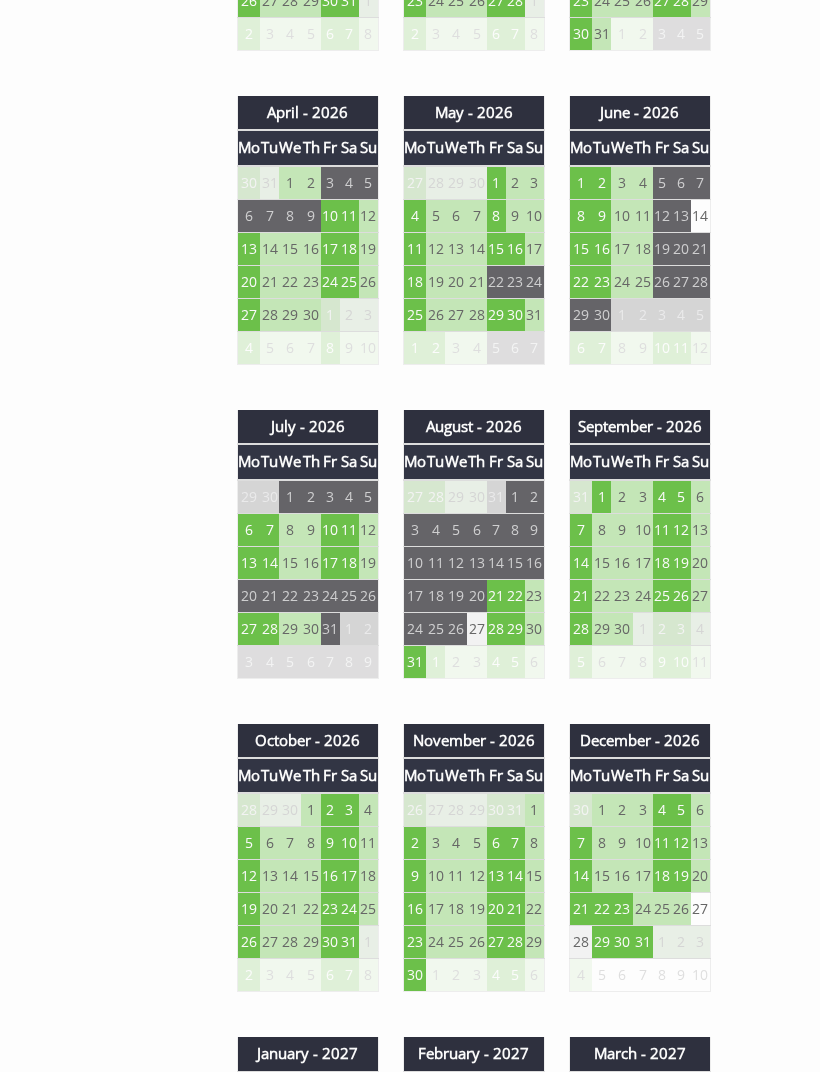 scroll, scrollTop: 1719, scrollLeft: 0, axis: vertical 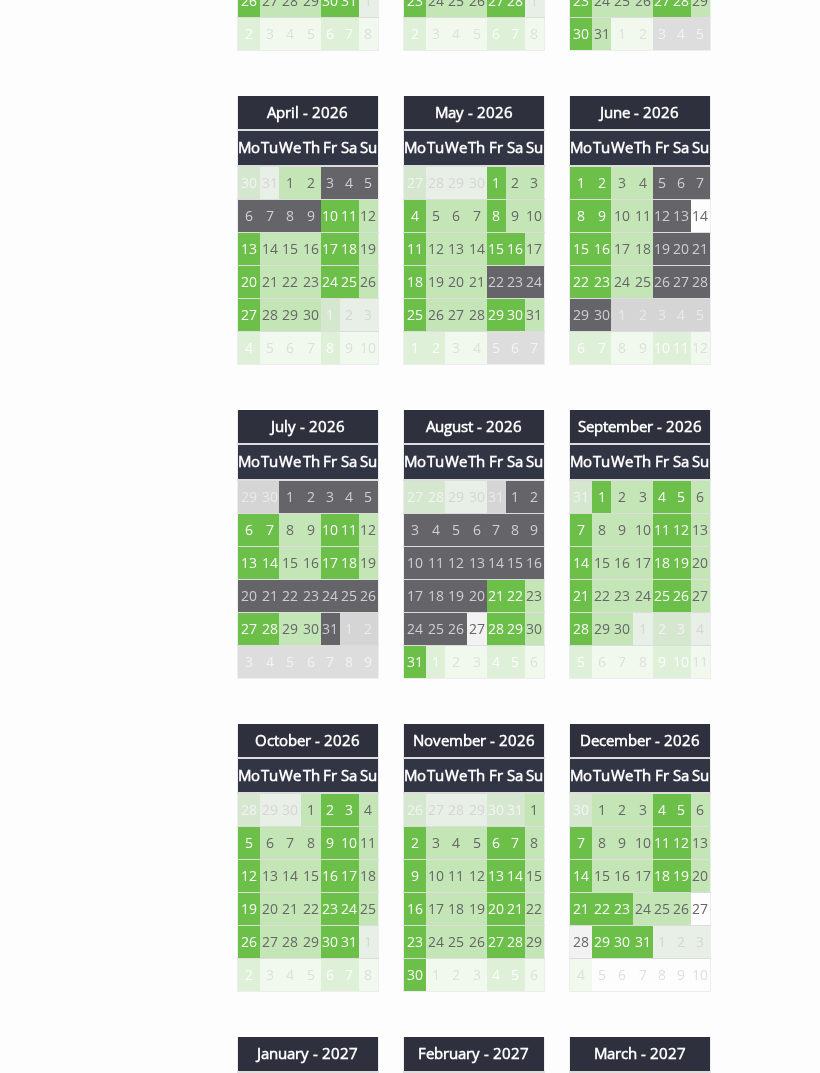 click on "28" at bounding box center [496, 628] 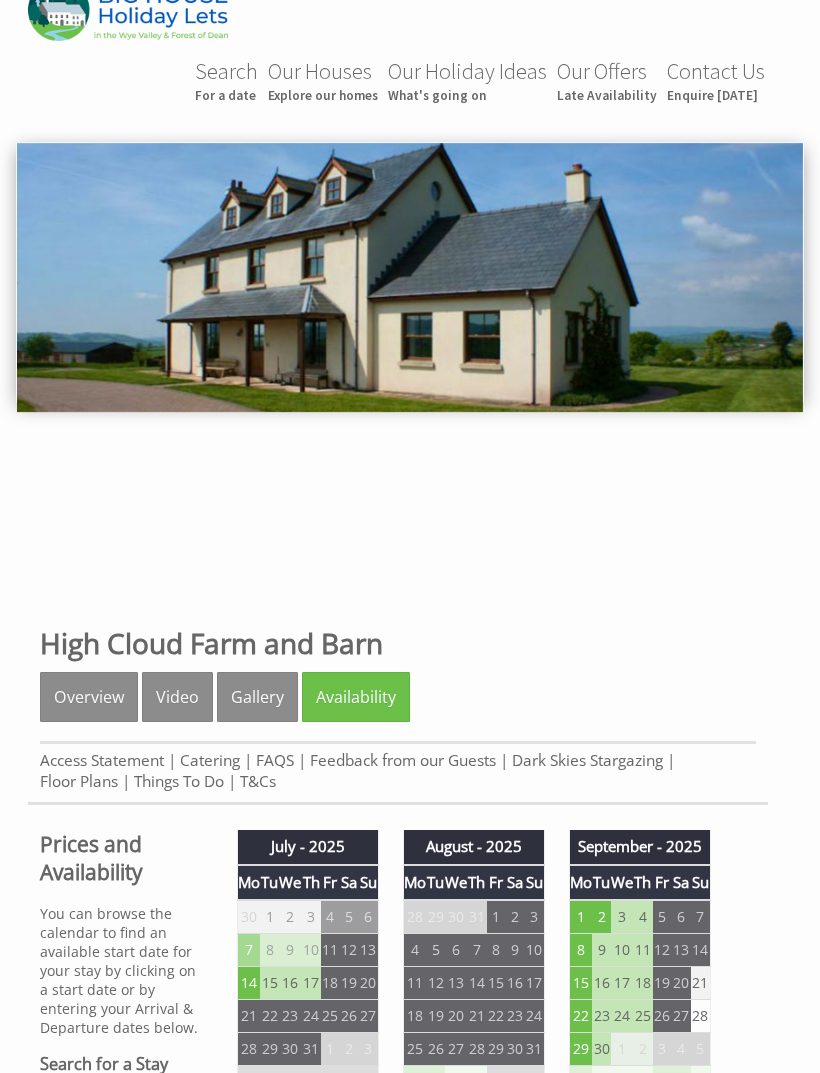 scroll, scrollTop: 215, scrollLeft: 0, axis: vertical 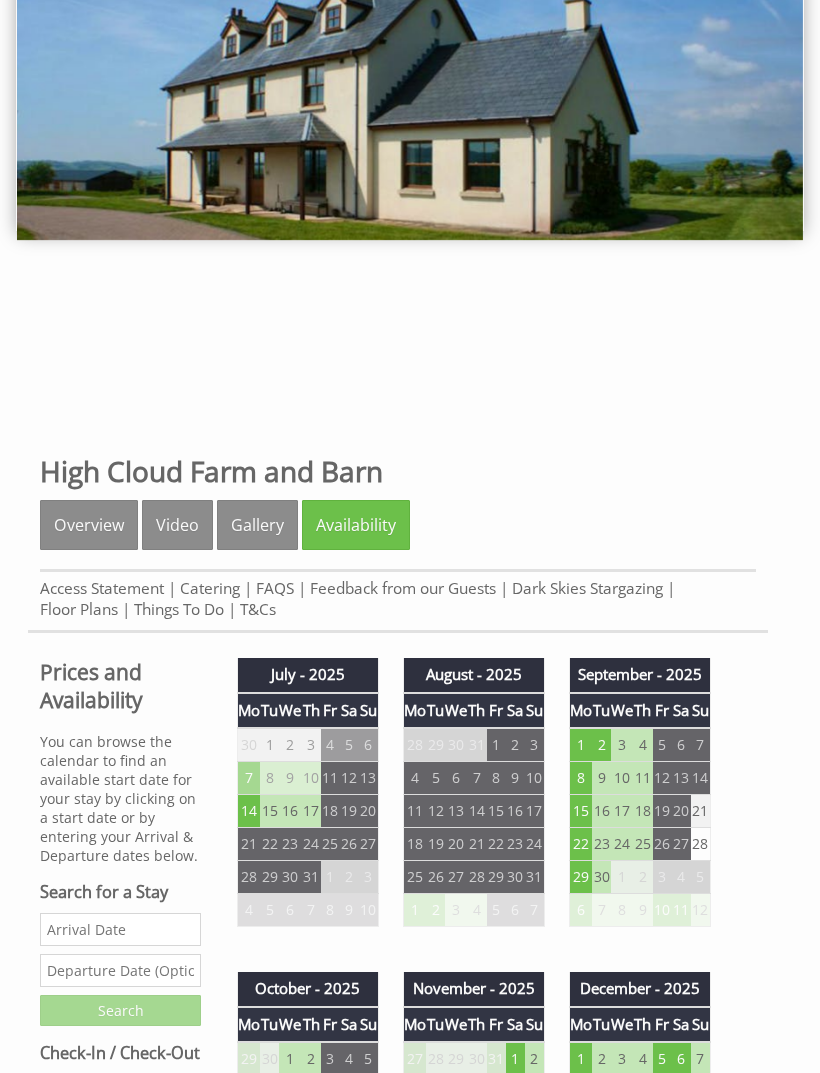 click on "Gallery" at bounding box center (257, 525) 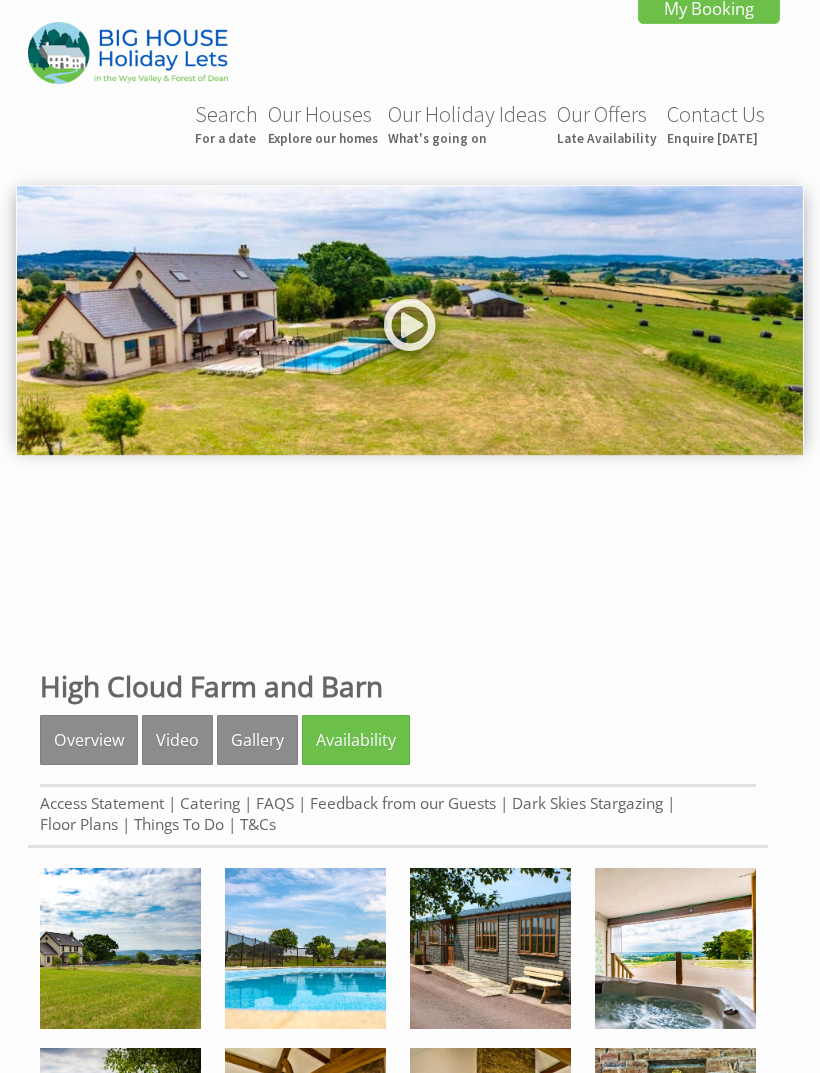 scroll, scrollTop: 0, scrollLeft: 0, axis: both 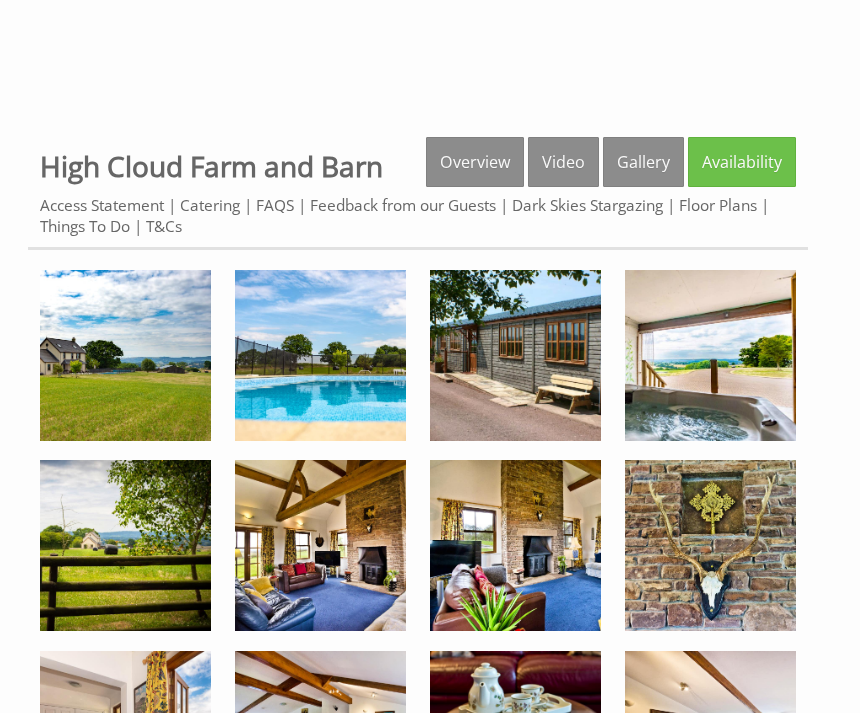 click on "Overview" at bounding box center (475, 162) 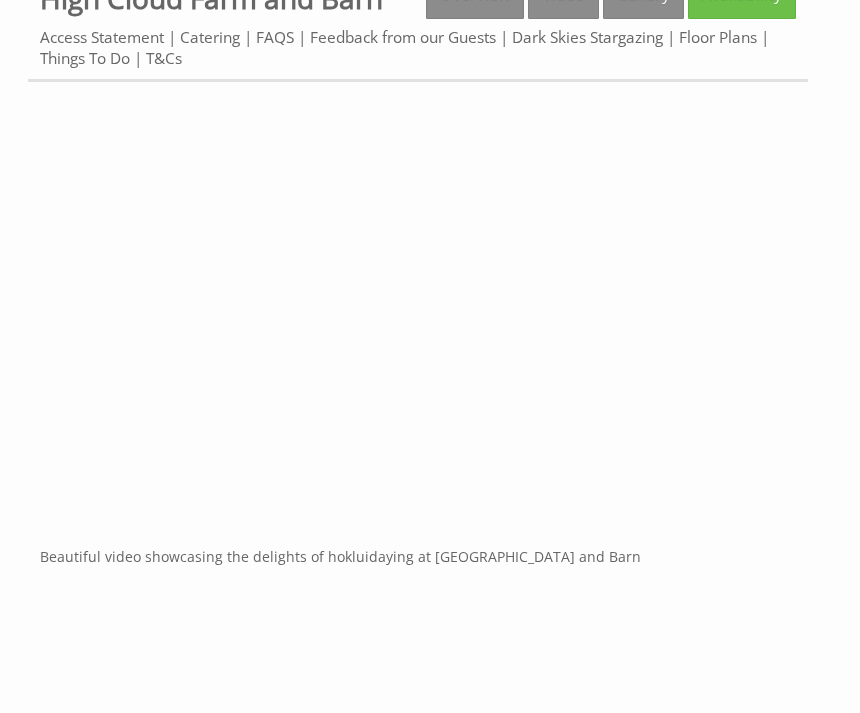 scroll, scrollTop: 708, scrollLeft: 0, axis: vertical 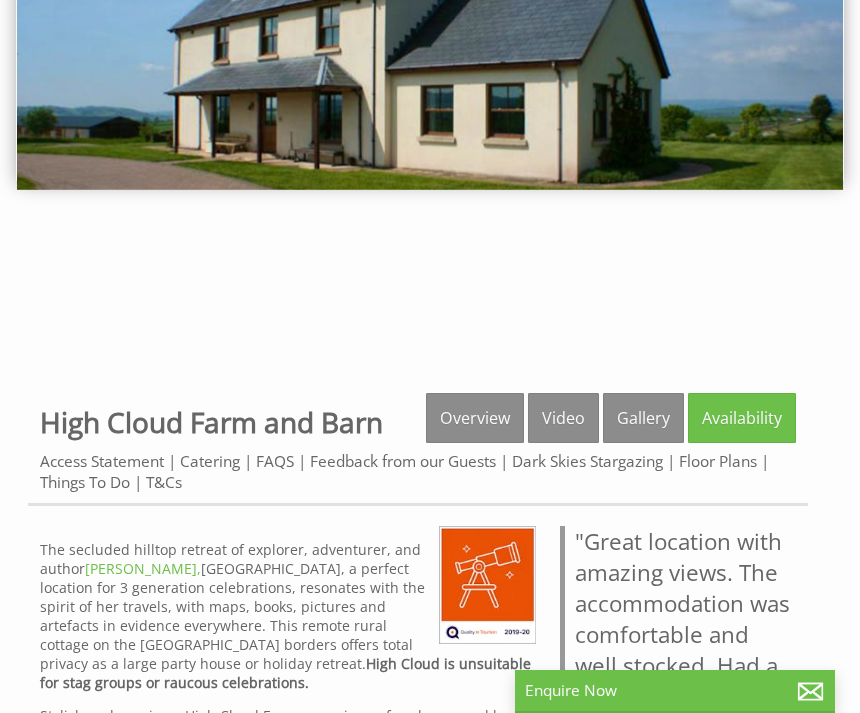 click on "Availability" at bounding box center (742, 418) 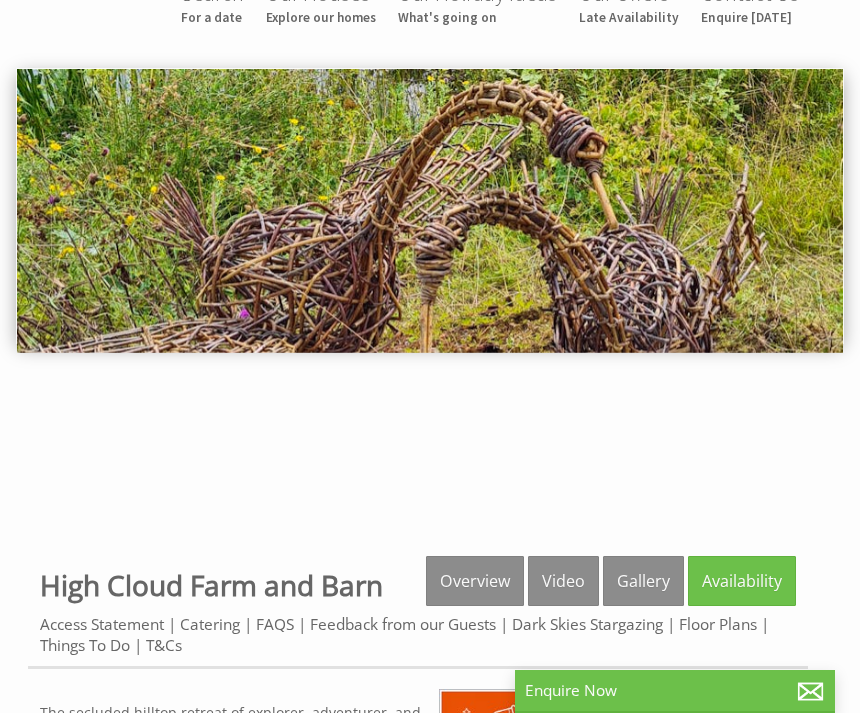 scroll, scrollTop: 0, scrollLeft: 0, axis: both 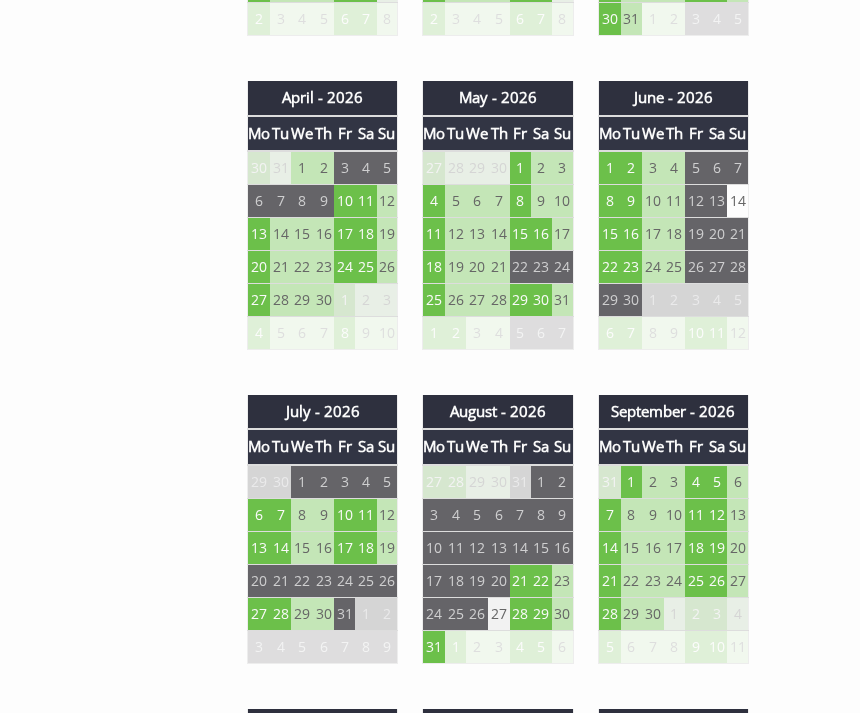 click on "1" at bounding box center (520, 168) 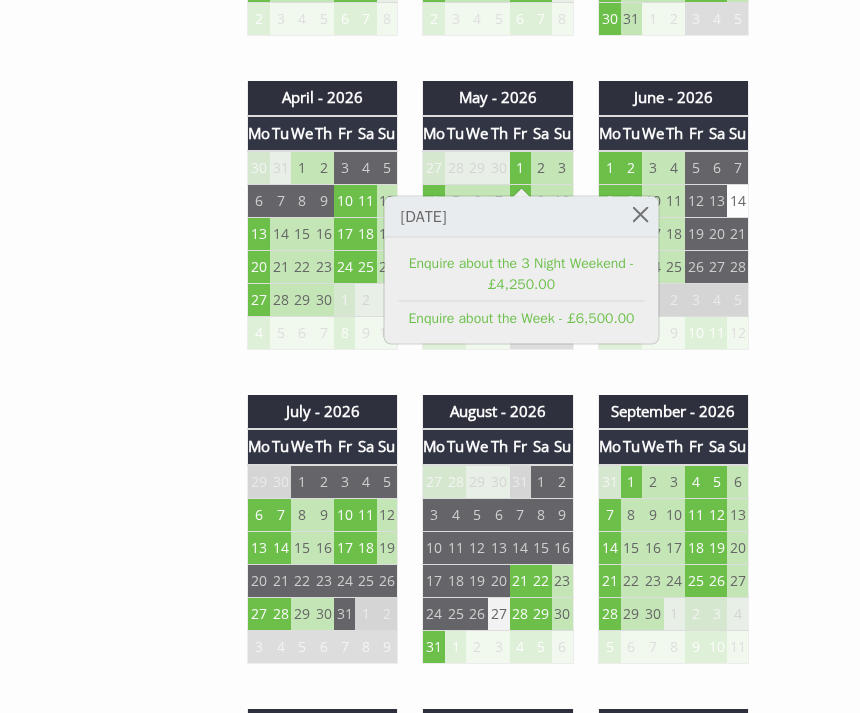 click on "July - 2025
Mo
Tu
We
Th
Fr
Sa
Su
30
1
2
3
4
5
6
7
8
9
10
11
12
13
14
15" at bounding box center [515, 1020] 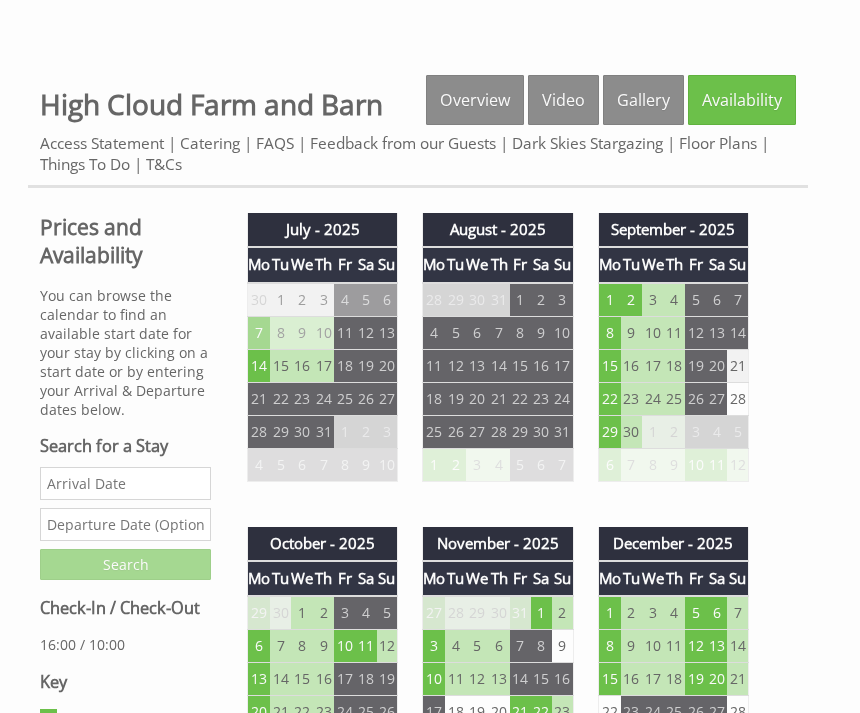 click on "Date" at bounding box center (125, 484) 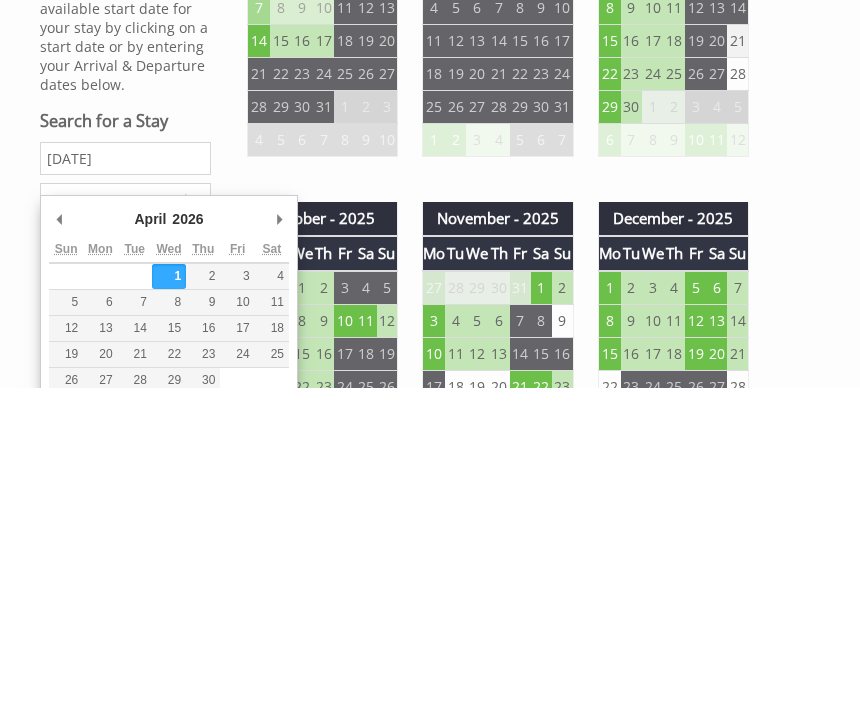 scroll, scrollTop: 928, scrollLeft: 0, axis: vertical 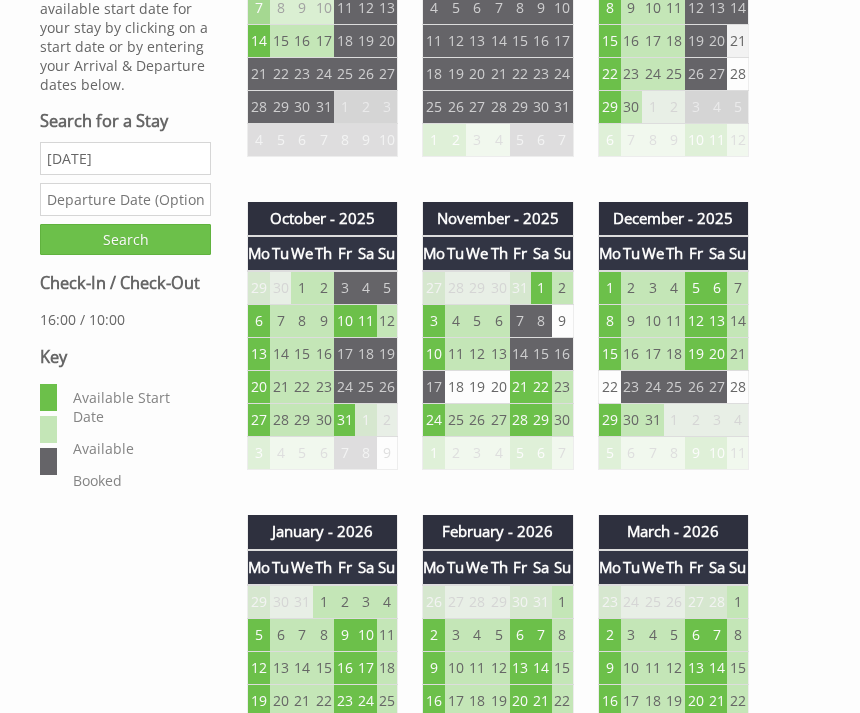 click on "[DATE]" at bounding box center [125, 158] 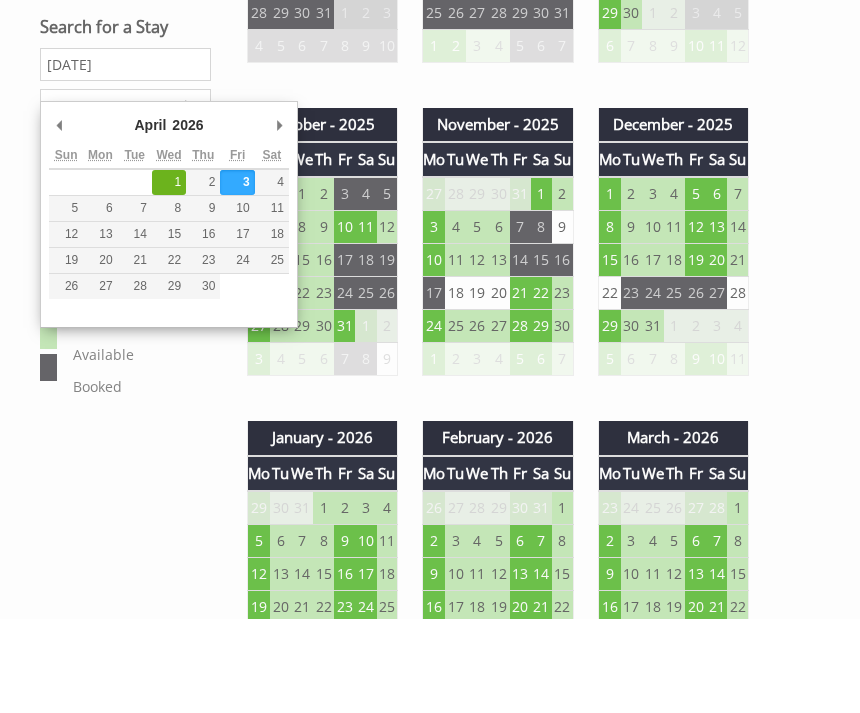 scroll, scrollTop: 1022, scrollLeft: 0, axis: vertical 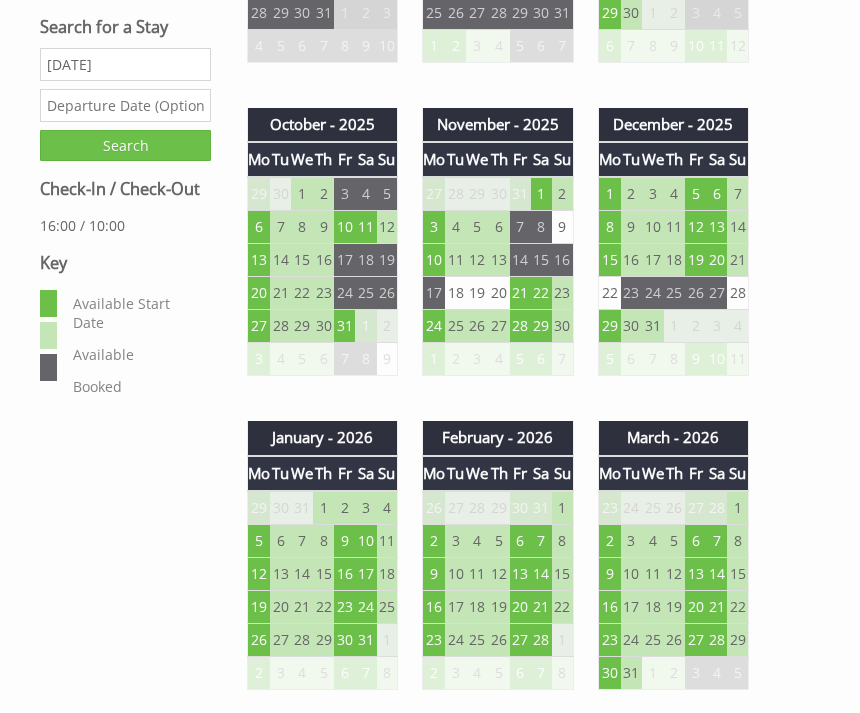 click on "03/04/2026" at bounding box center (125, 64) 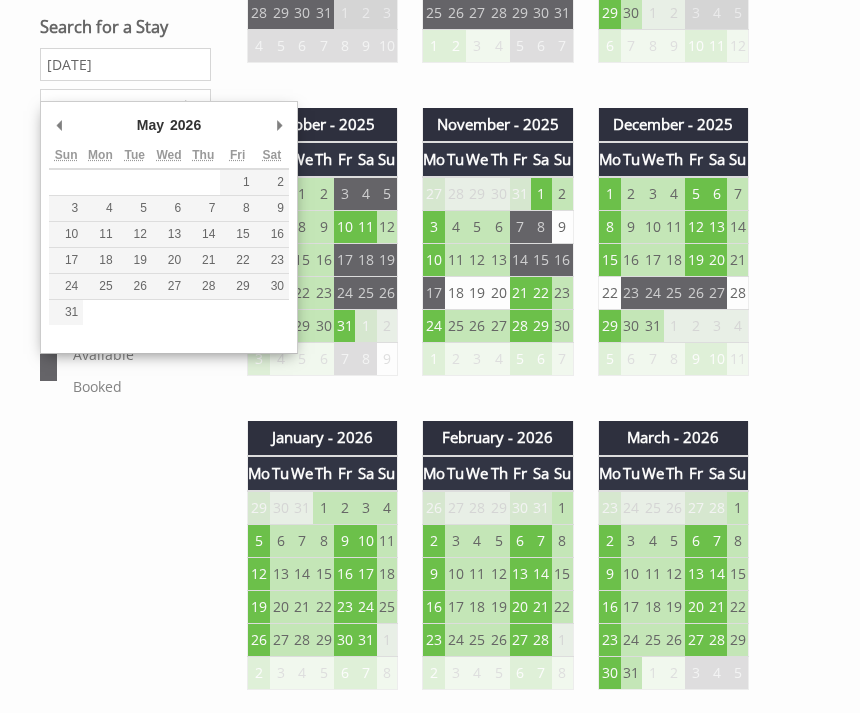 type on "01/05/2026" 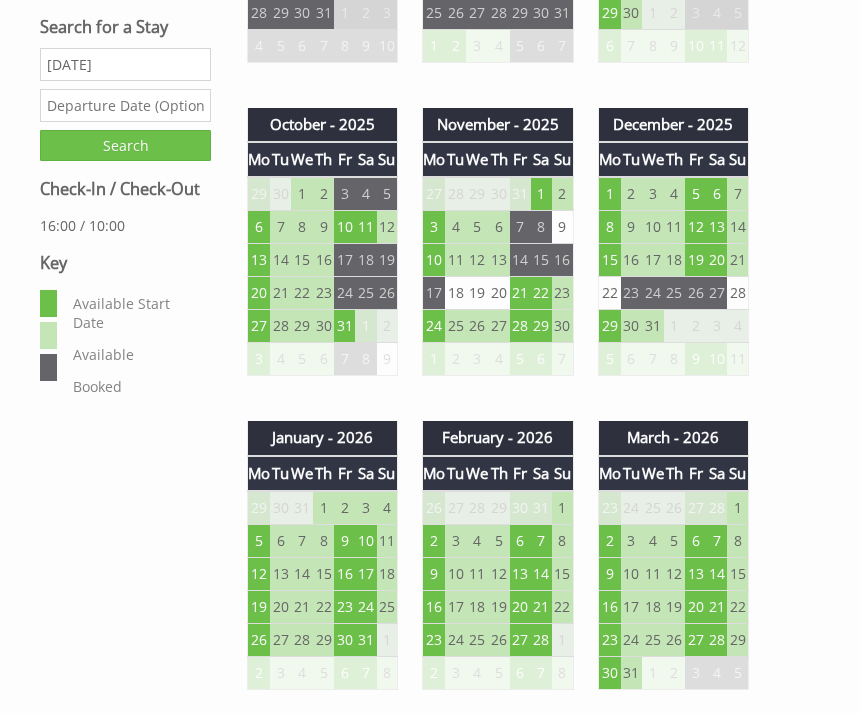 click at bounding box center [125, 105] 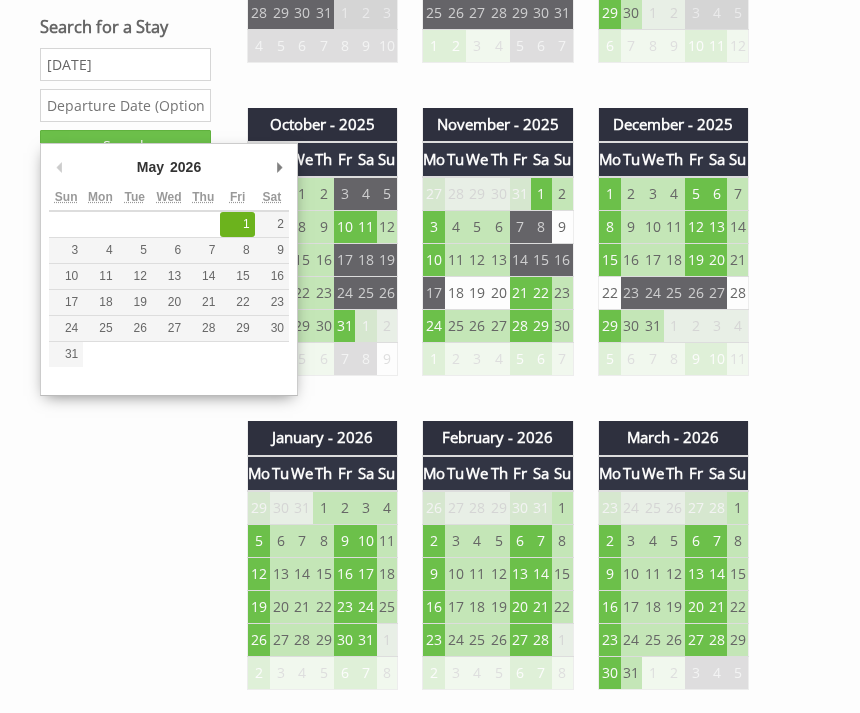 type on "05/05/2026" 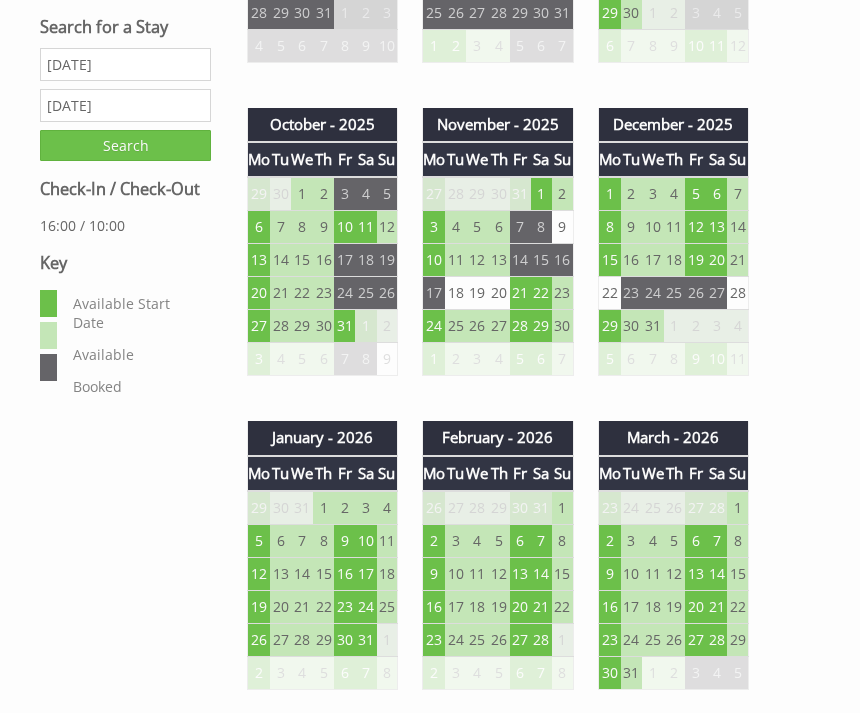 click on "Search" at bounding box center [125, 145] 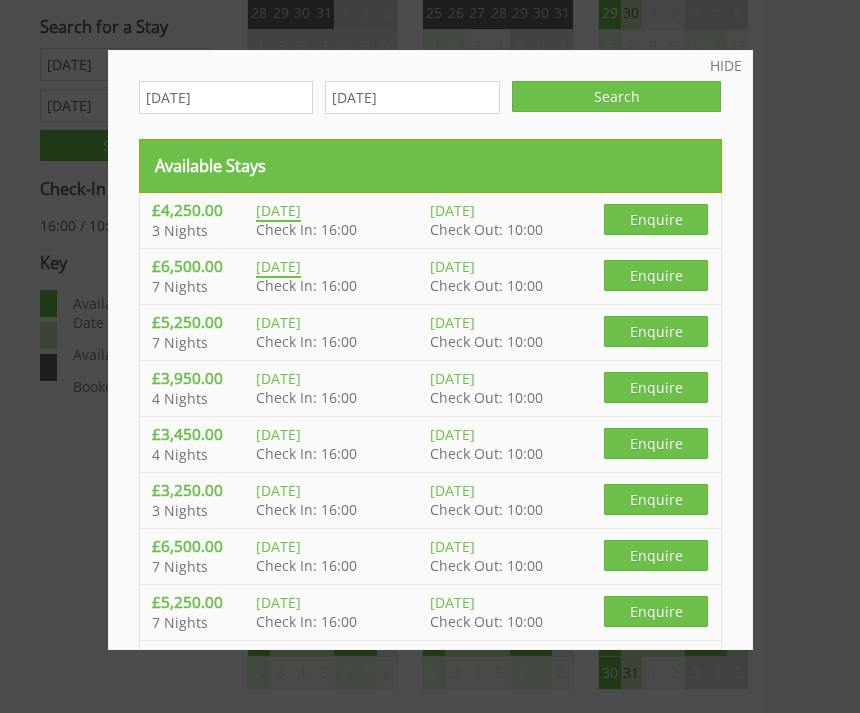 click at bounding box center [430, 356] 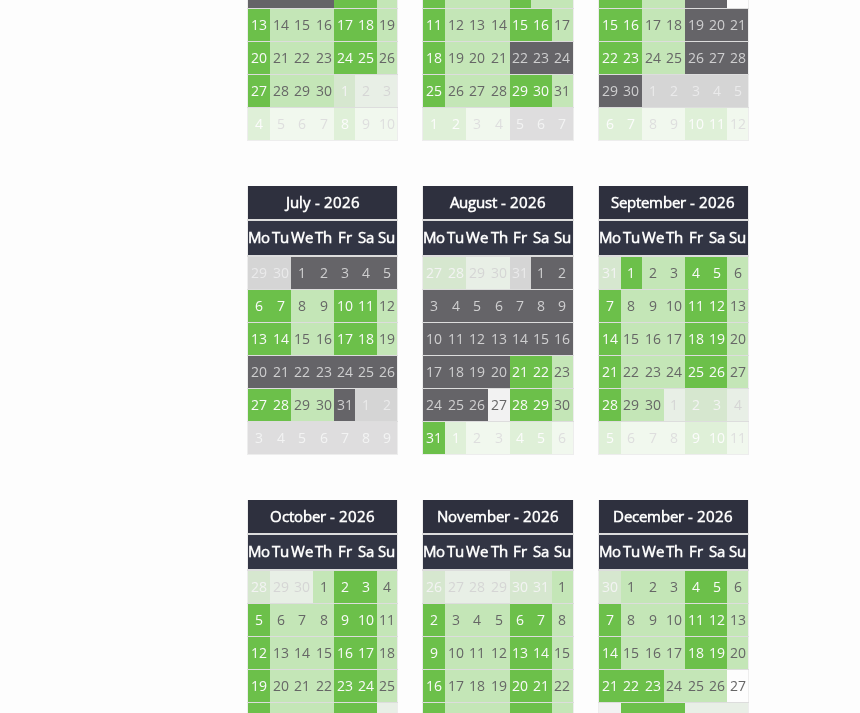 scroll, scrollTop: 1886, scrollLeft: 0, axis: vertical 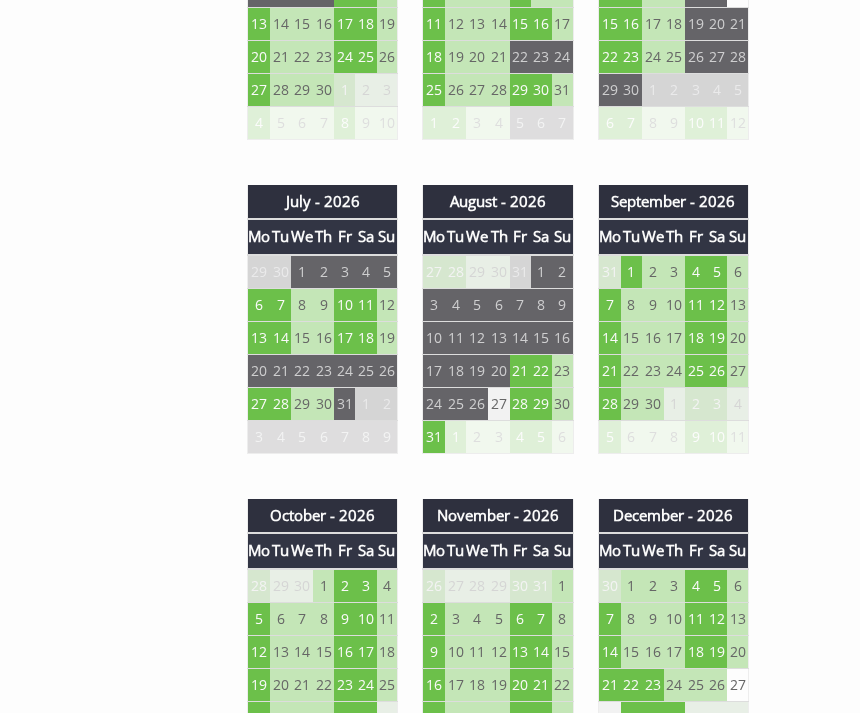click on "28" at bounding box center (520, 403) 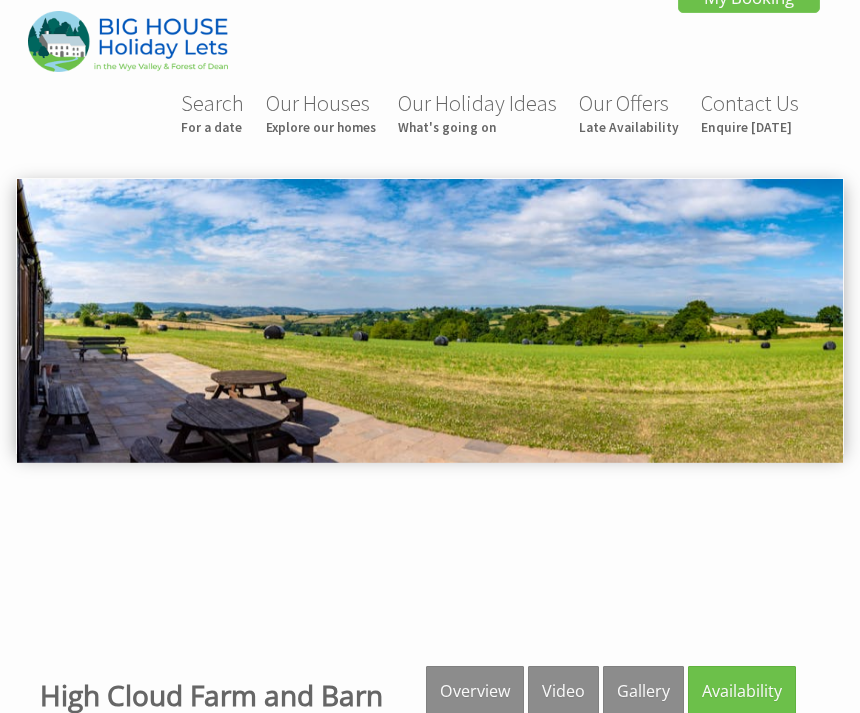 scroll, scrollTop: 0, scrollLeft: 0, axis: both 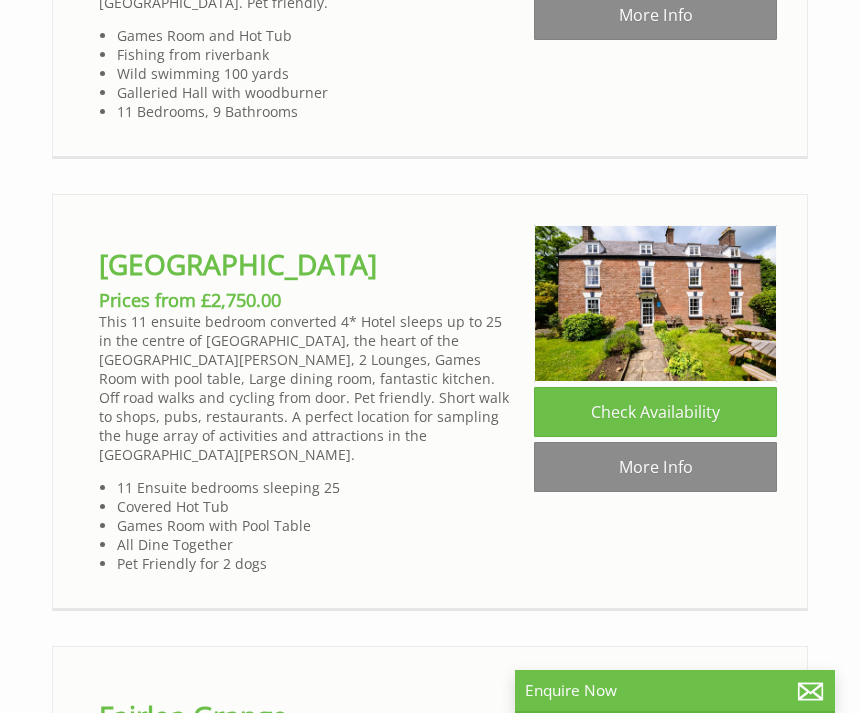 click on "Check Availability" at bounding box center [655, 412] 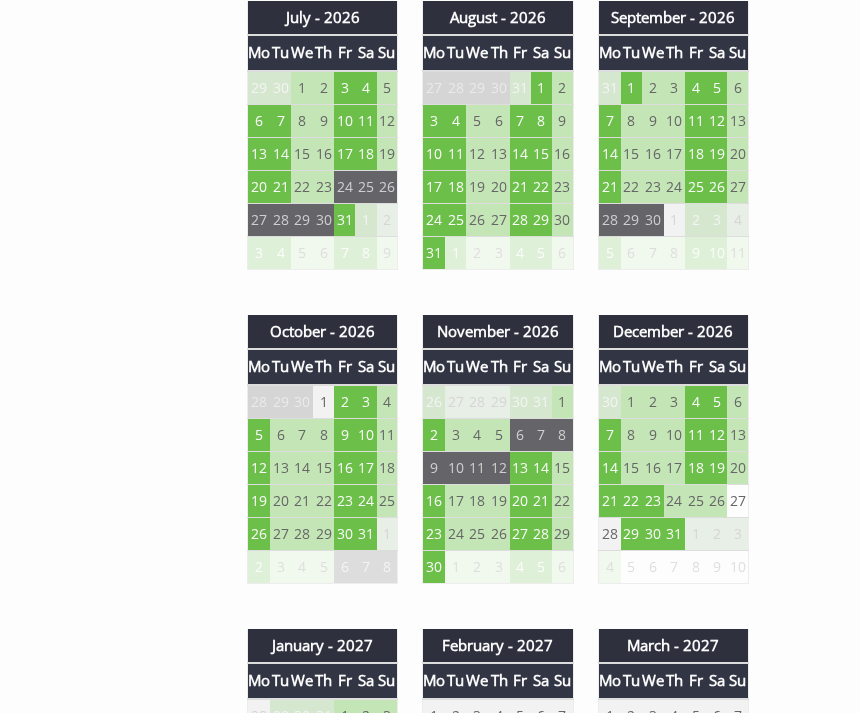 scroll, scrollTop: 2052, scrollLeft: 0, axis: vertical 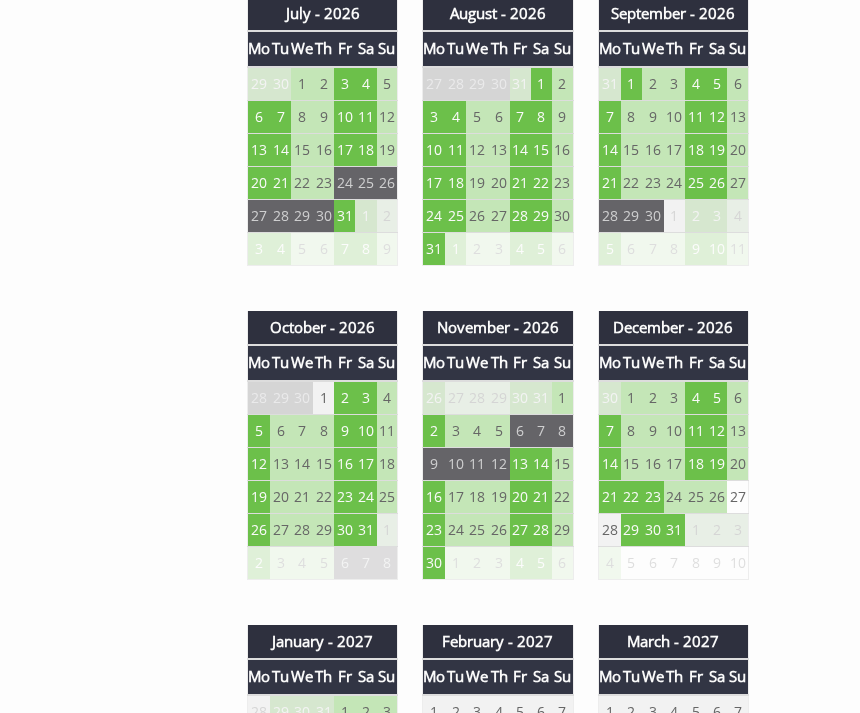 click on "28" at bounding box center [520, 216] 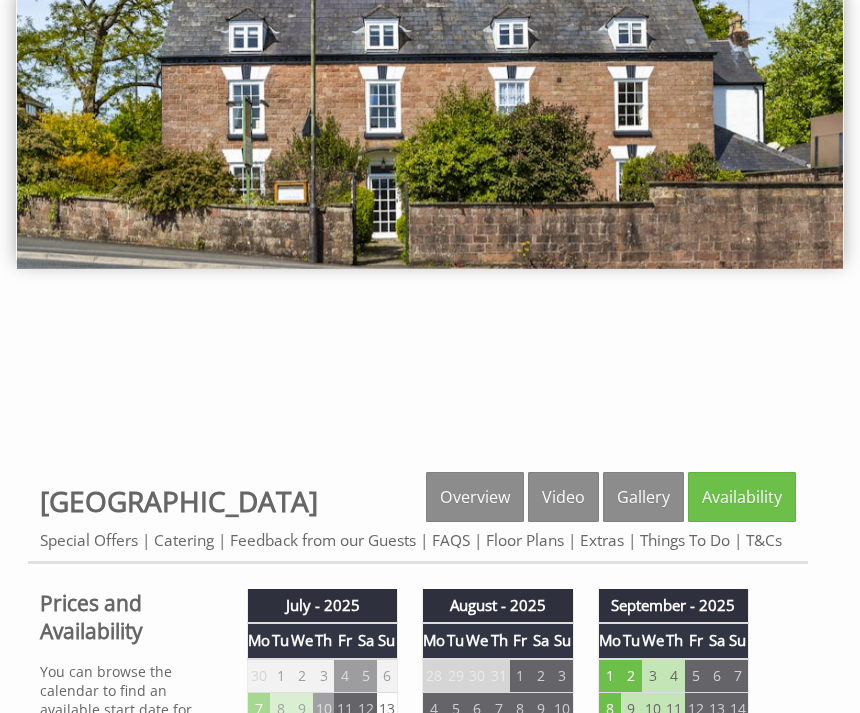 scroll, scrollTop: 211, scrollLeft: 0, axis: vertical 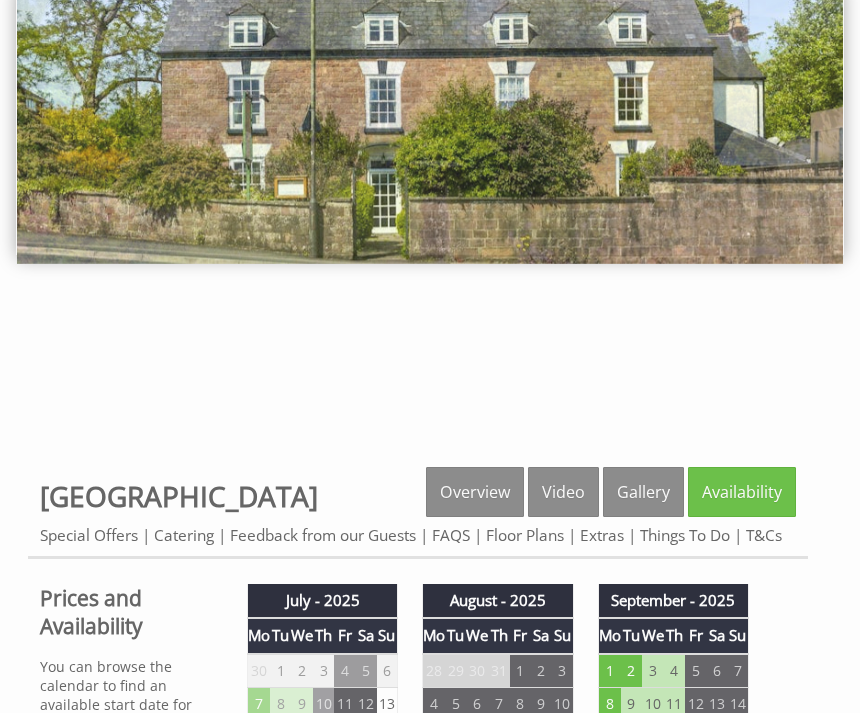 click on "Floor Plans" at bounding box center [525, 535] 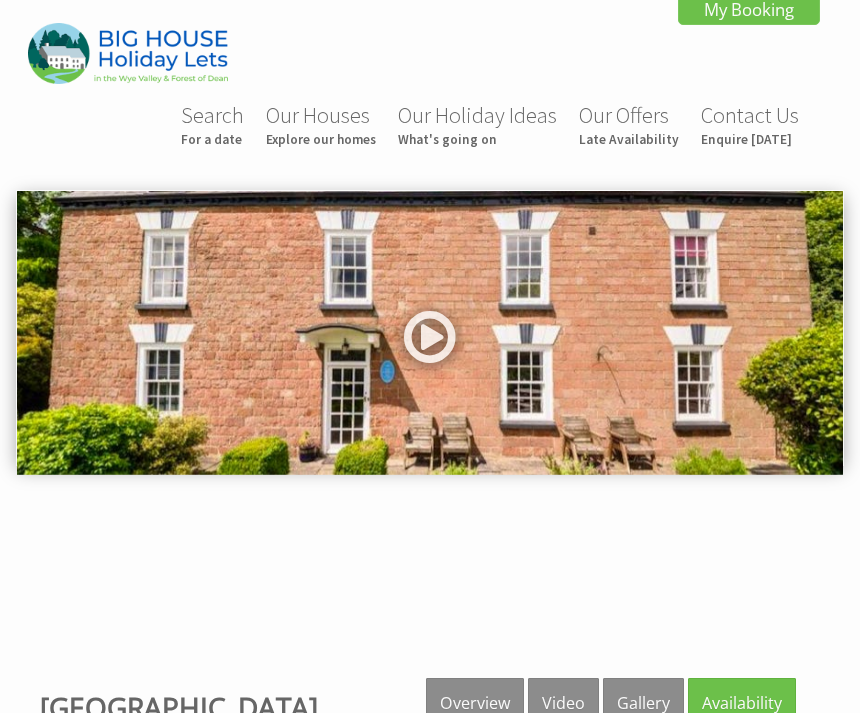 scroll, scrollTop: 0, scrollLeft: 0, axis: both 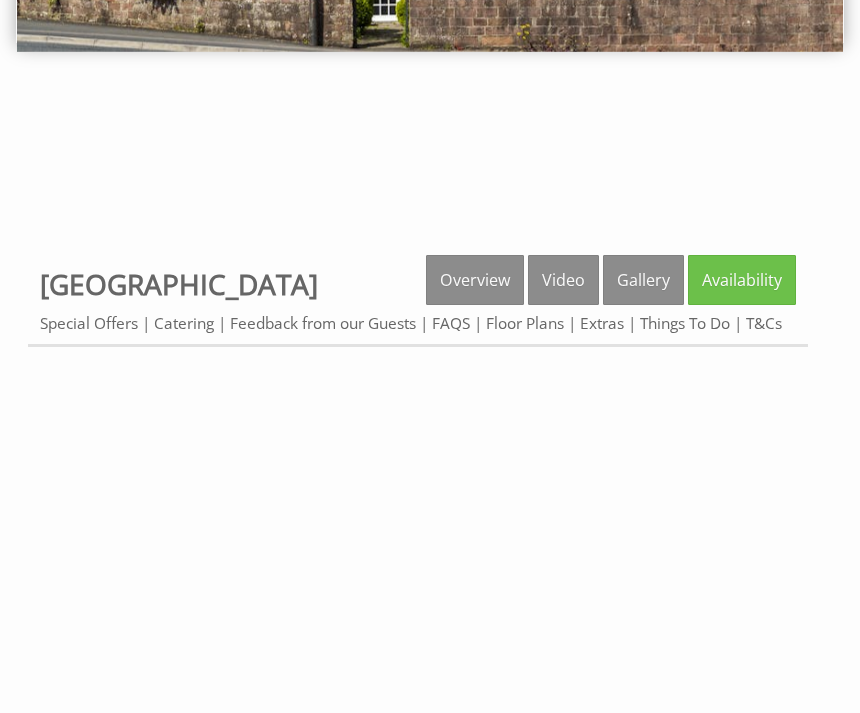 click on "Floor Plans" at bounding box center [525, 323] 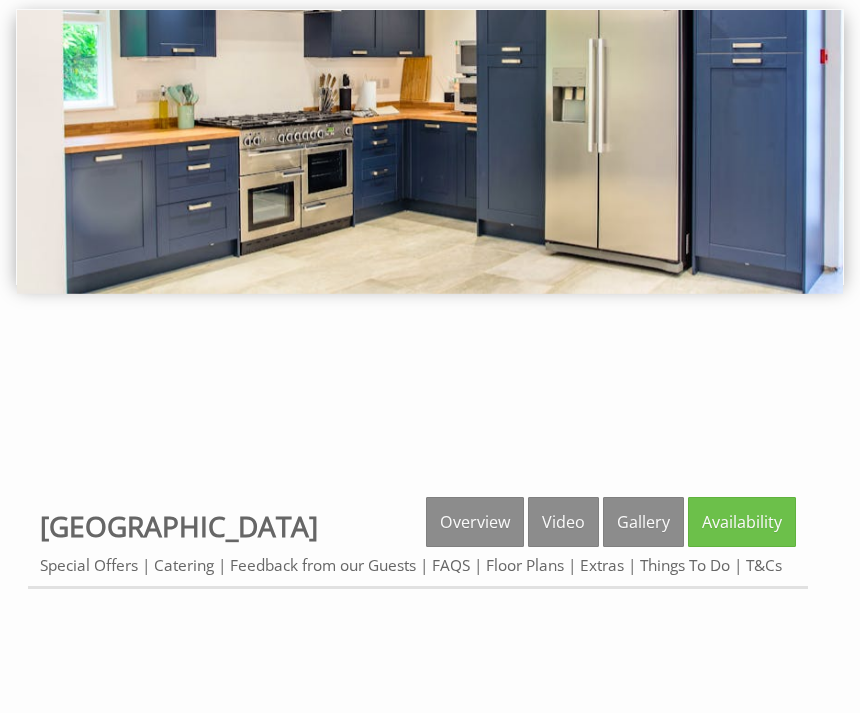 scroll, scrollTop: 180, scrollLeft: 0, axis: vertical 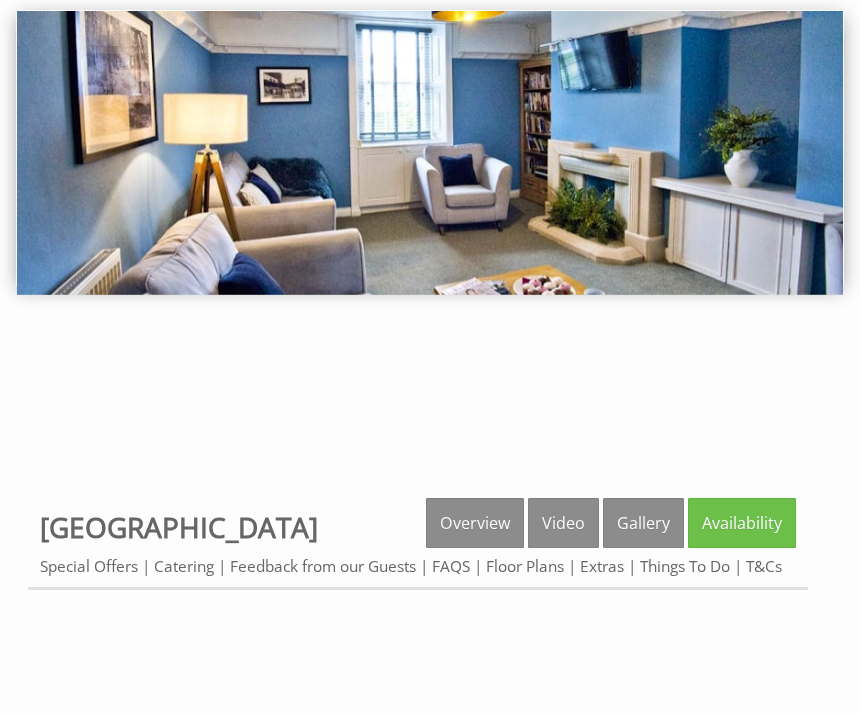 click on "Special Offers" at bounding box center (89, 566) 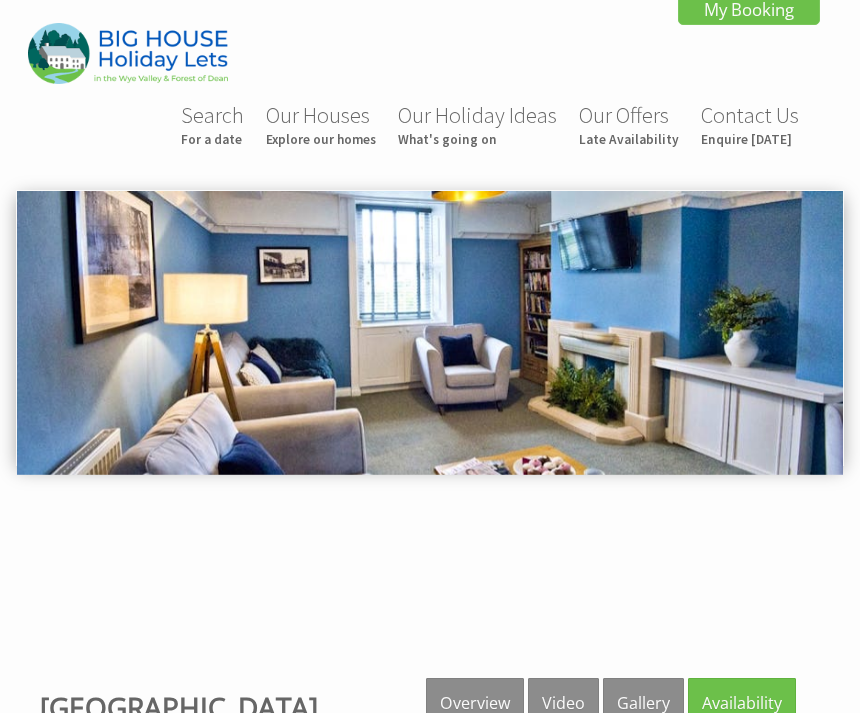 scroll, scrollTop: 180, scrollLeft: 0, axis: vertical 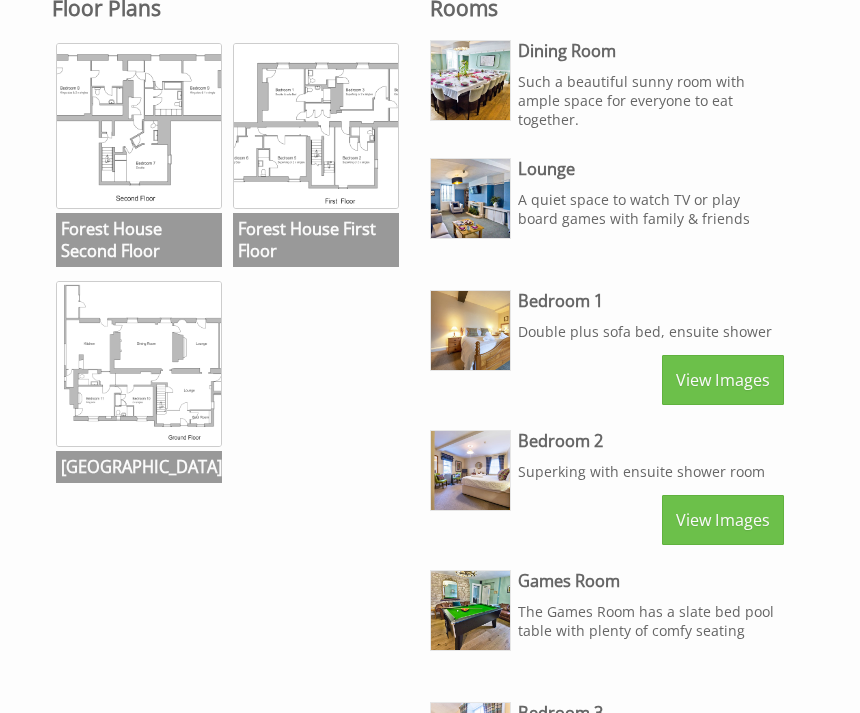 click at bounding box center (139, 126) 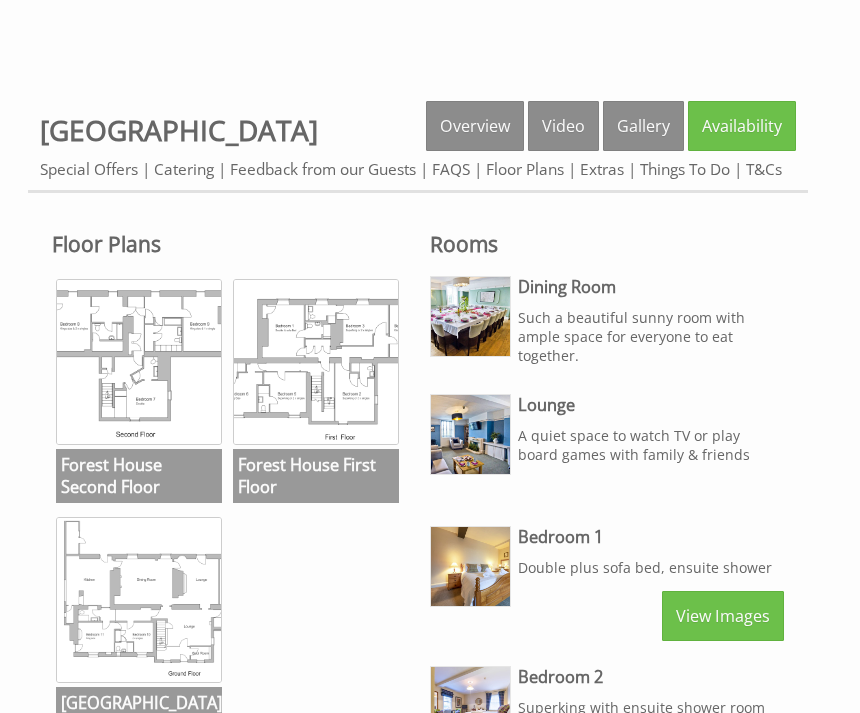 scroll, scrollTop: 577, scrollLeft: 0, axis: vertical 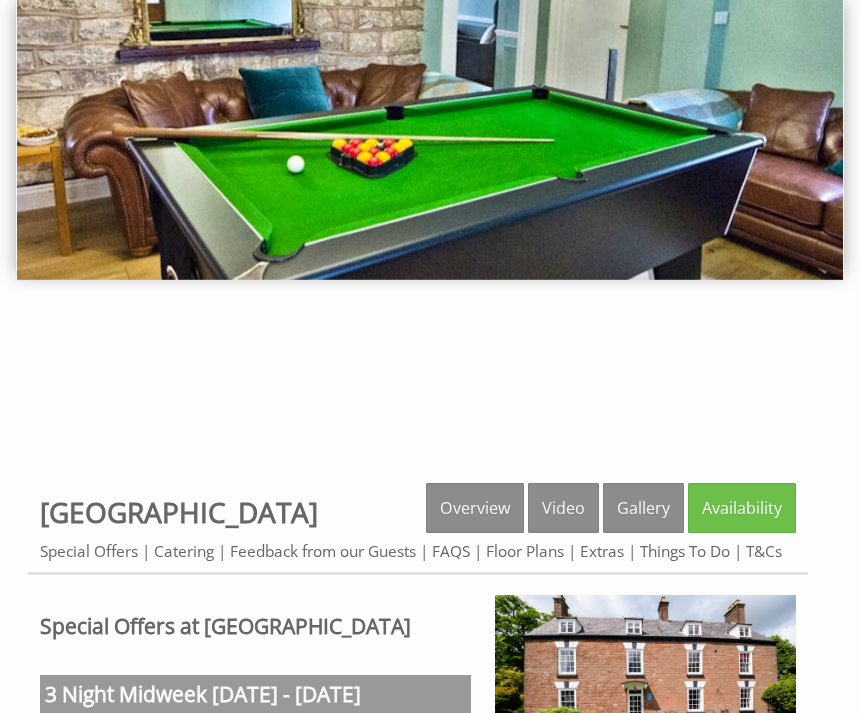 click on "Availability" at bounding box center (742, 509) 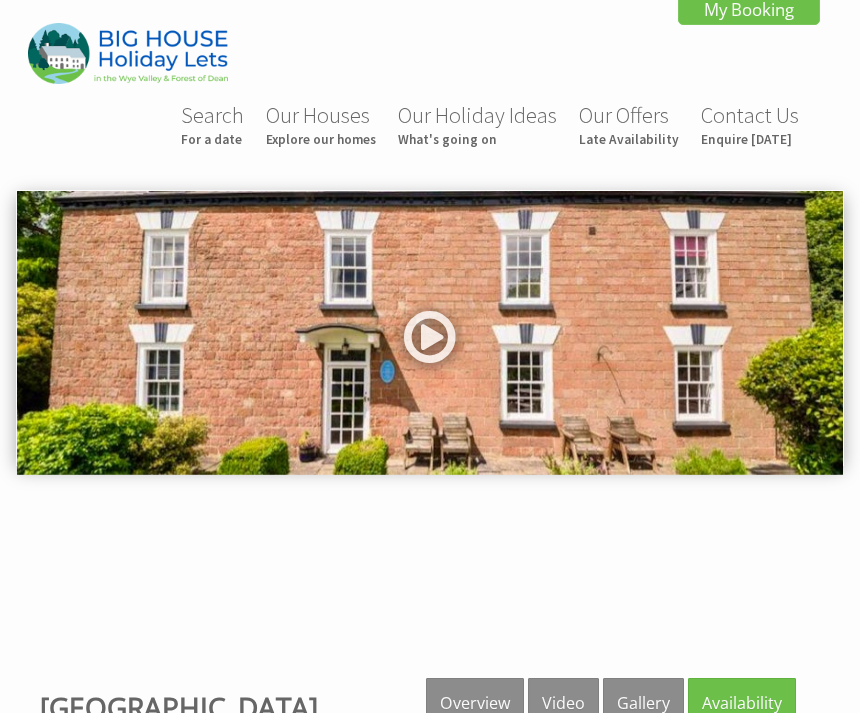 scroll, scrollTop: 195, scrollLeft: 0, axis: vertical 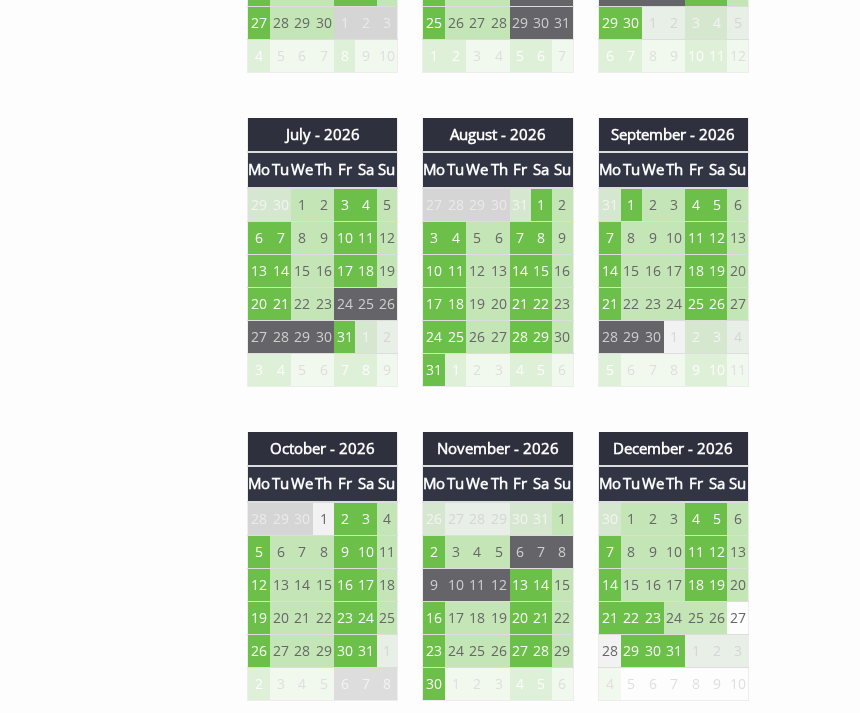 click on "28" at bounding box center [520, 336] 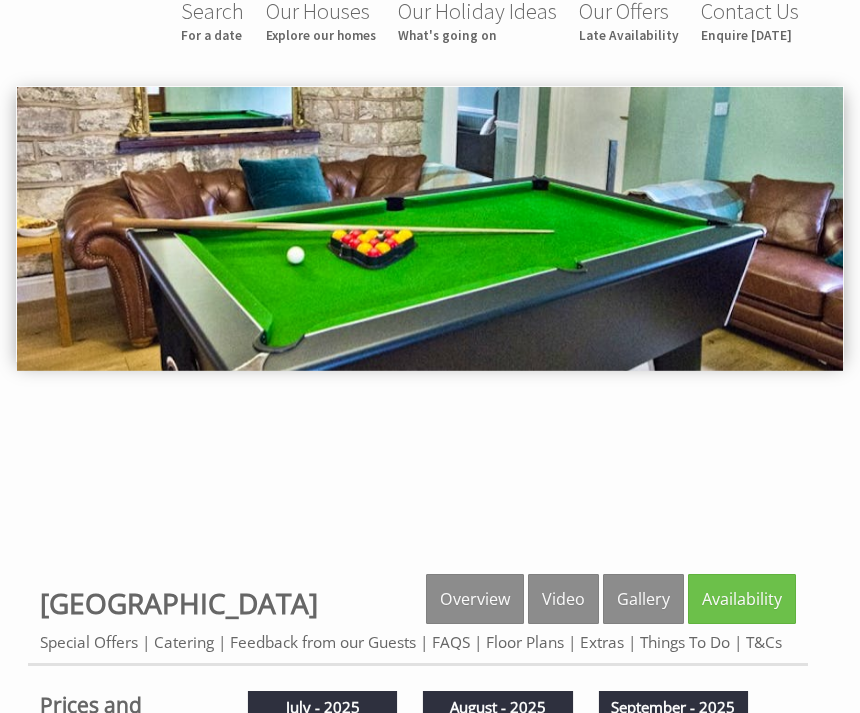 scroll, scrollTop: 0, scrollLeft: 0, axis: both 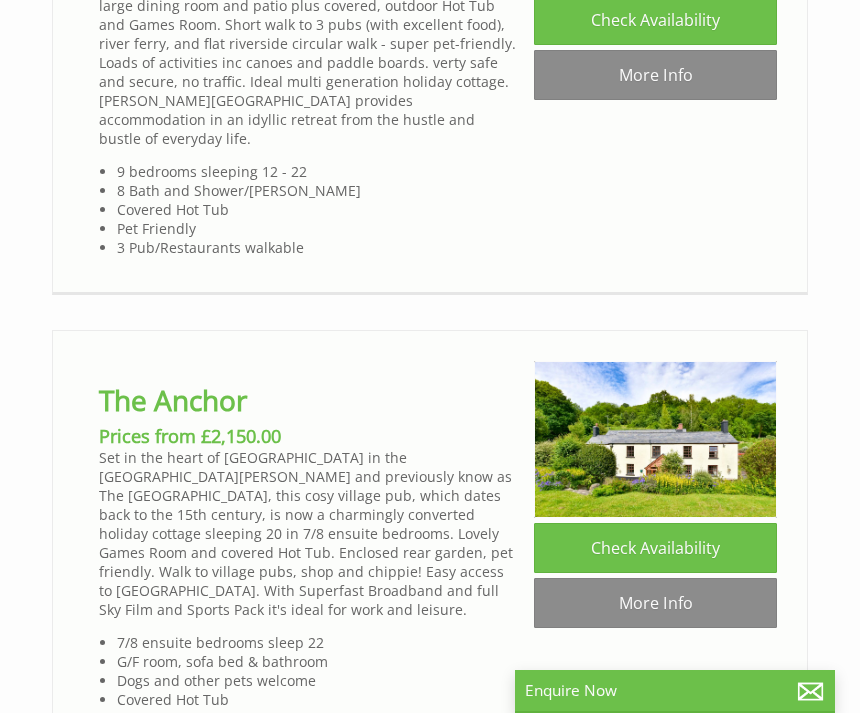 click on "Check Availability" at bounding box center [655, 548] 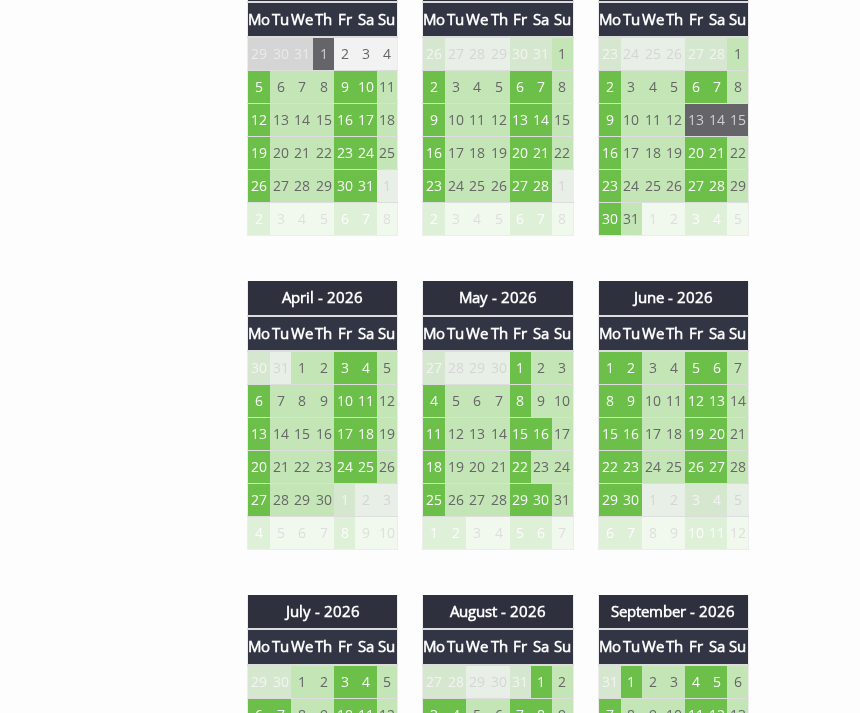 scroll, scrollTop: 1537, scrollLeft: 0, axis: vertical 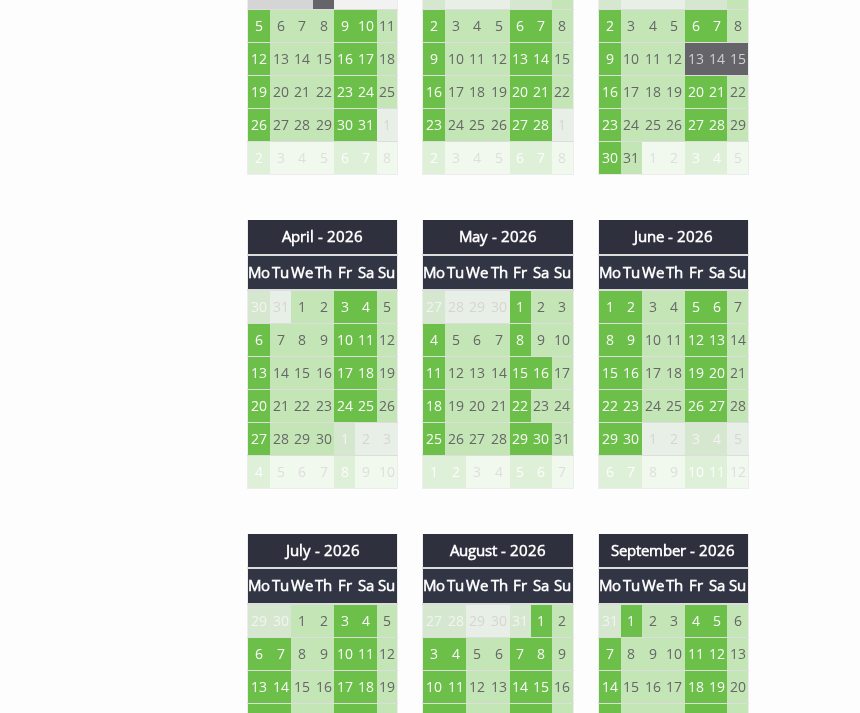 click on "3" at bounding box center (344, 307) 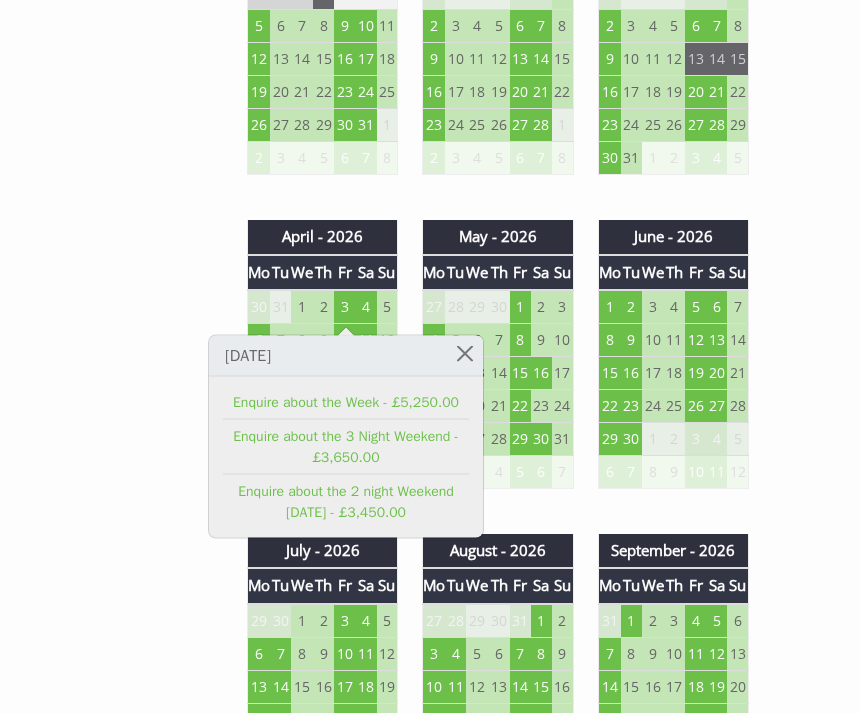 click on "July - 2025
Mo
Tu
We
Th
Fr
Sa
Su
30
1
2
3
4
5
6
7
8
9
10
11
12
13
14
15" at bounding box center (515, 1159) 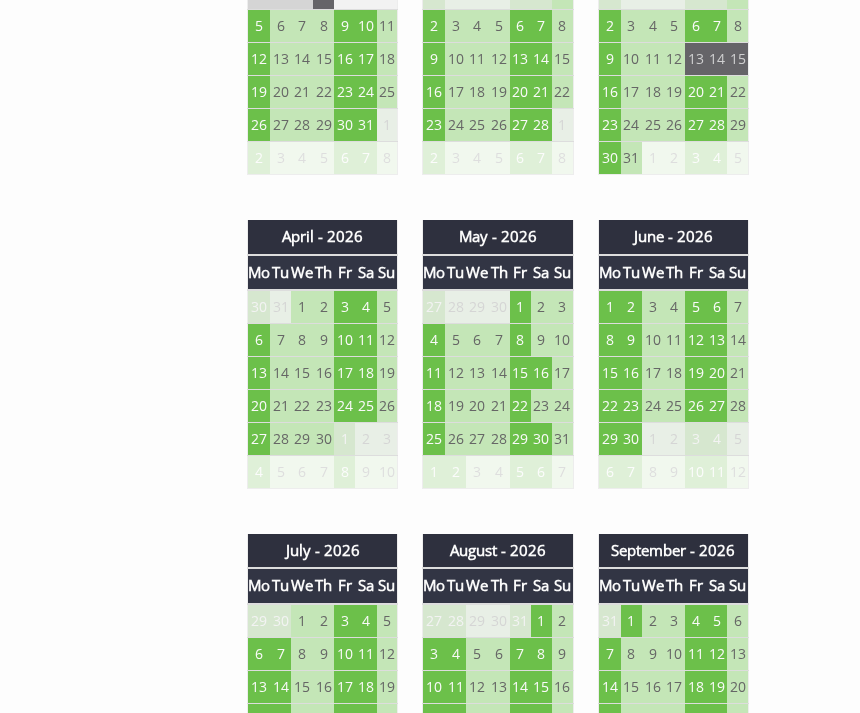 click on "1" at bounding box center (520, 307) 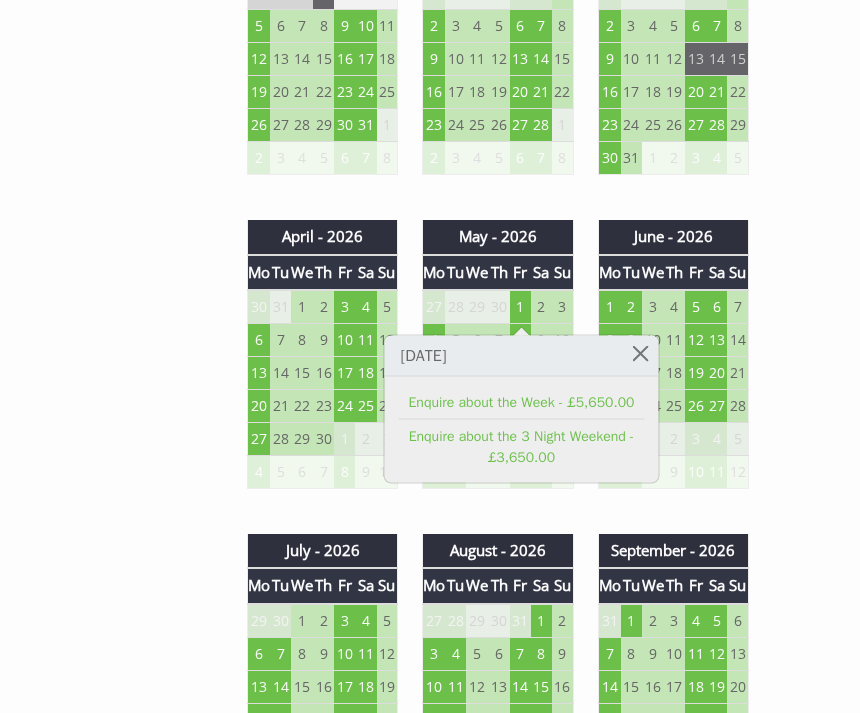 click on "Properties
The Anchor
Overview
Video
Gallery
Availability
Special Offers
Catering
Access Statement
FAQS
Feedback from our Guests
Floor Plans
Things To Do
T&Cs
Prices and Availability
You can browse the calendar to find an available start date for your stay by clicking on a start date or by entering your Arrival & Departure dates below.
Search for a Stay
Search
Check-In / Check-Out
16:00 / 10:00
Key
Available Start Date" at bounding box center (430, 1093) 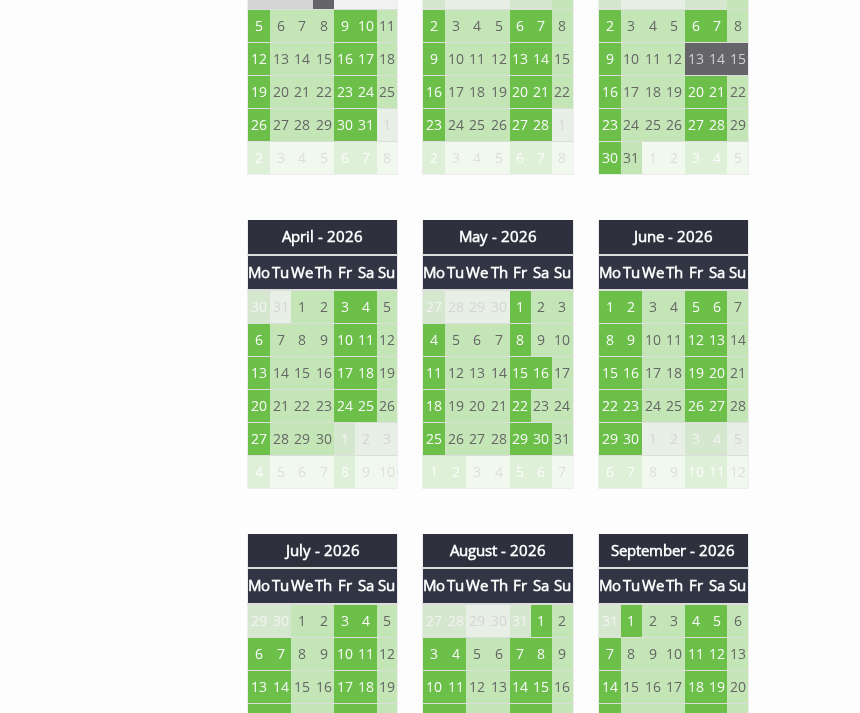 click on "3" at bounding box center (344, 307) 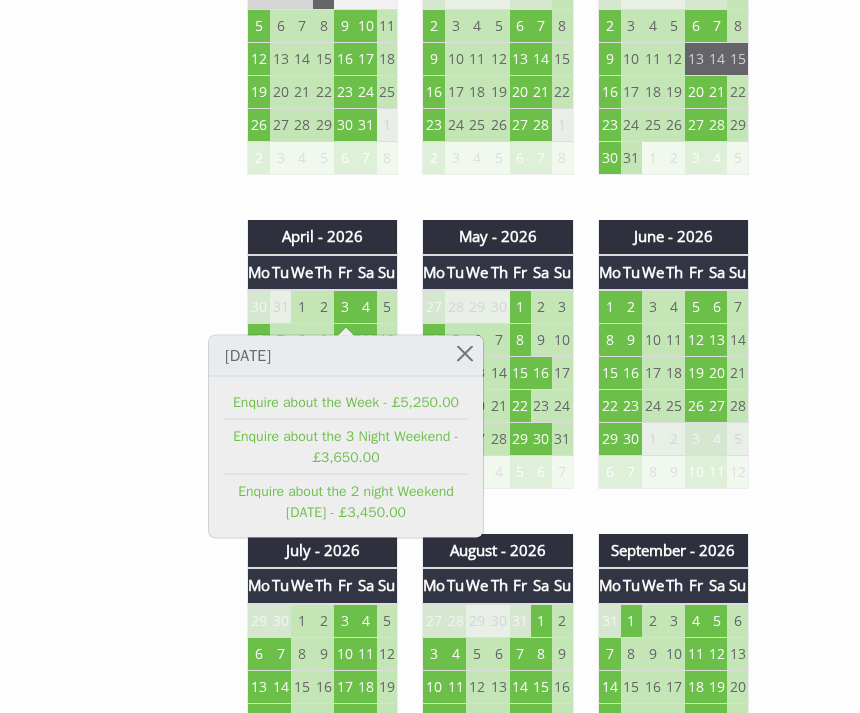 click on "July - 2025
Mo
Tu
We
Th
Fr
Sa
Su
30
1
2
3
4
5
6
7
8
9
10
11
12
13
14
15" at bounding box center (515, 1159) 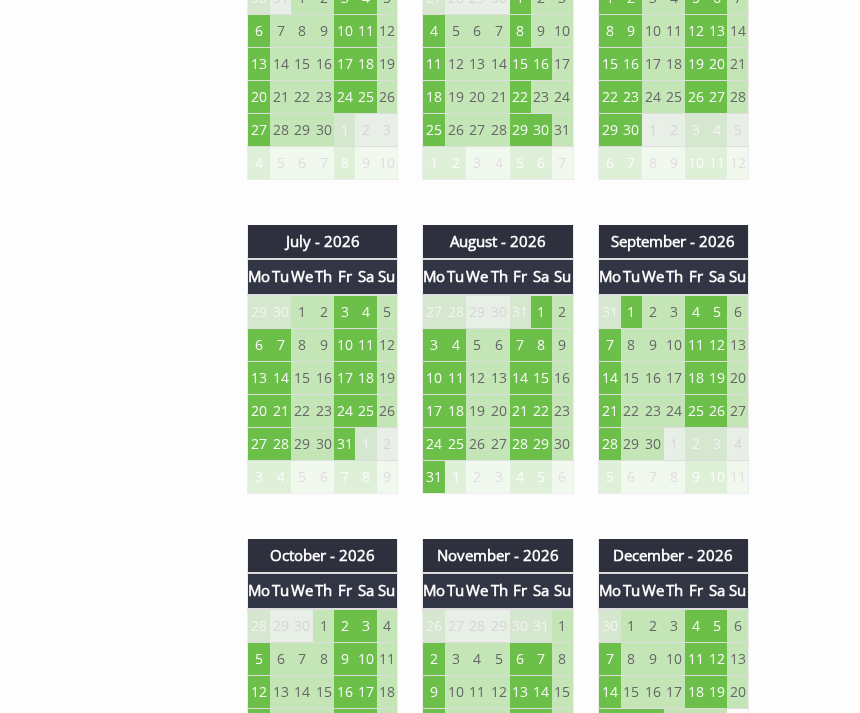 scroll, scrollTop: 1877, scrollLeft: 0, axis: vertical 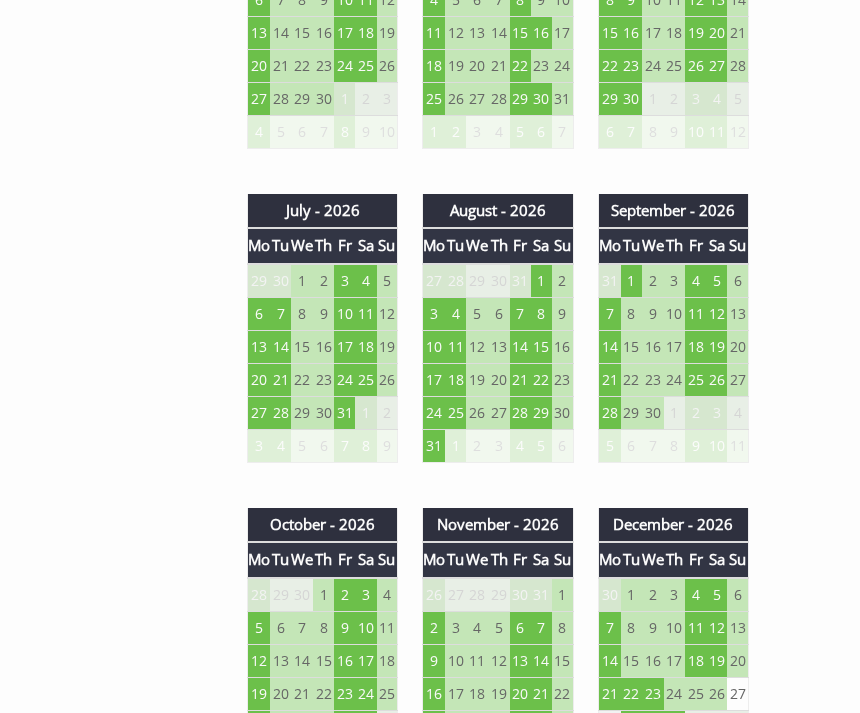 click on "28" at bounding box center [520, 412] 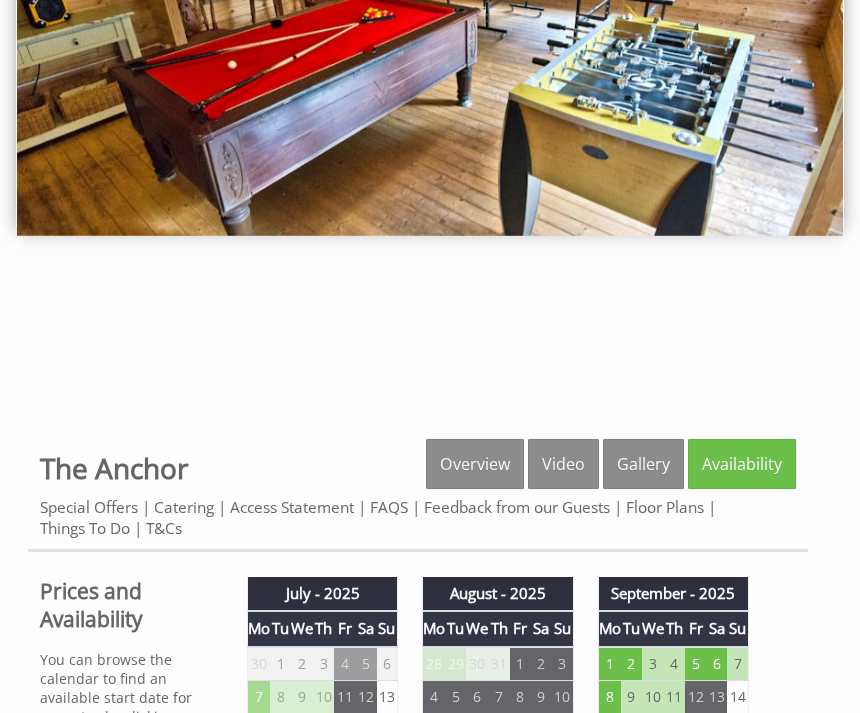 scroll, scrollTop: 0, scrollLeft: 0, axis: both 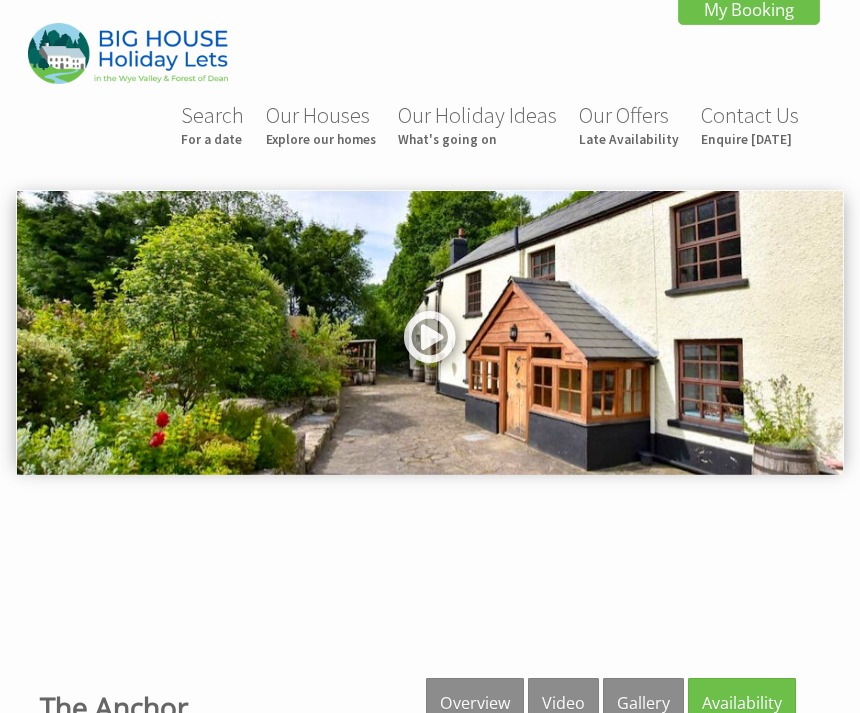 click at bounding box center (430, 344) 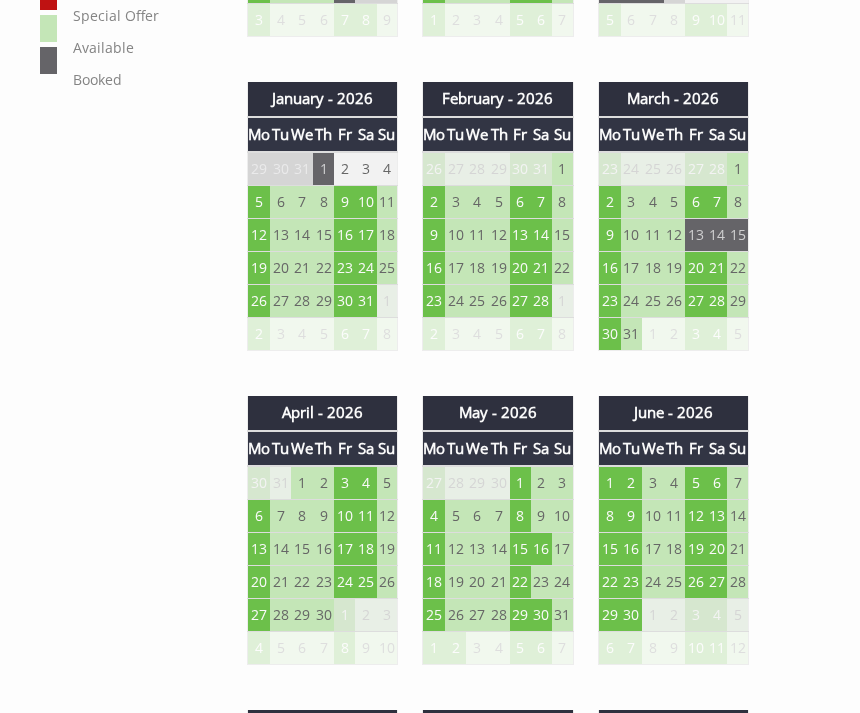 scroll, scrollTop: 1361, scrollLeft: 0, axis: vertical 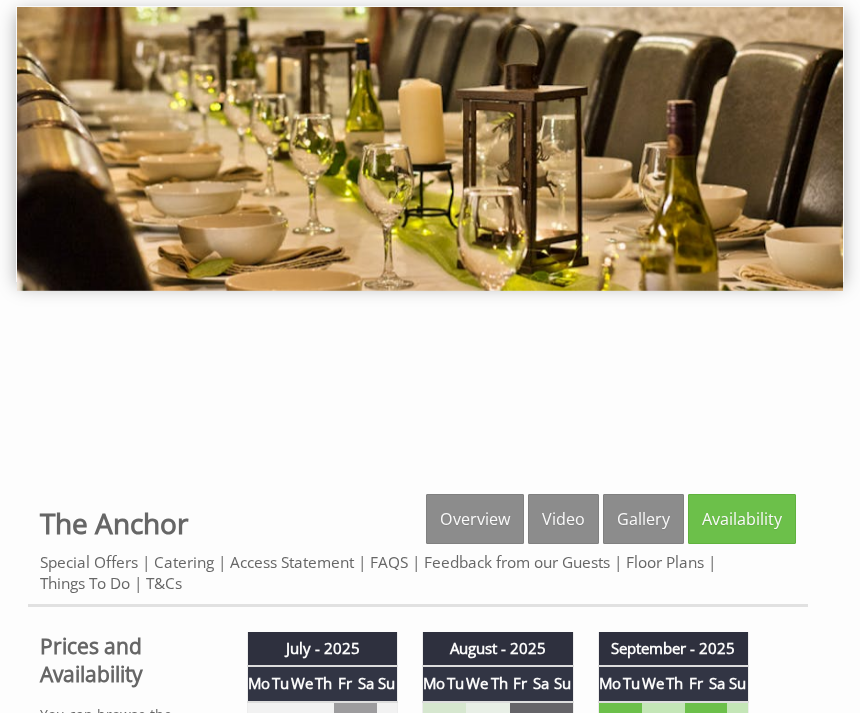 click on "Gallery" at bounding box center [643, 519] 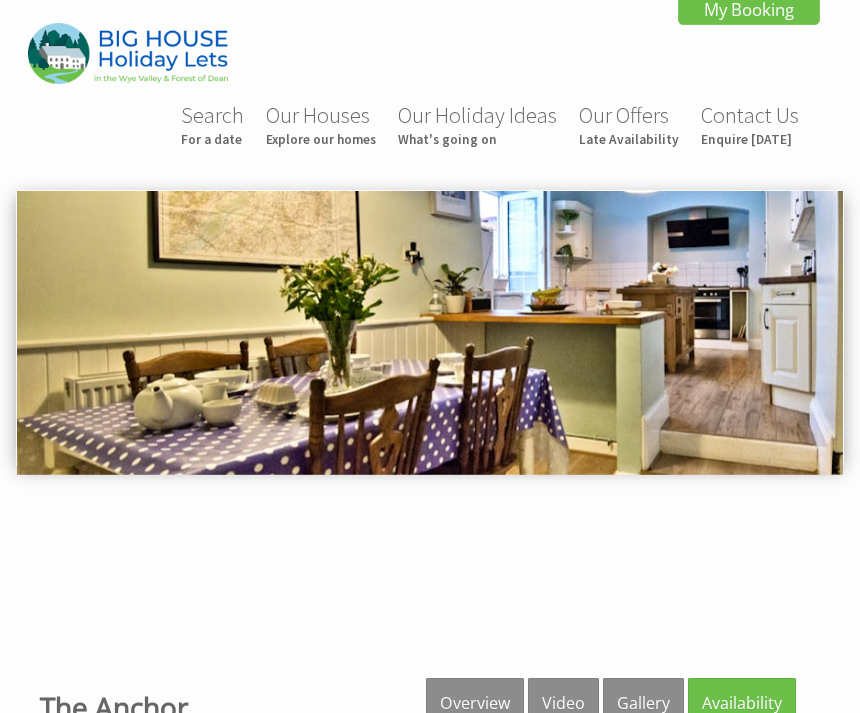 scroll, scrollTop: 675, scrollLeft: 0, axis: vertical 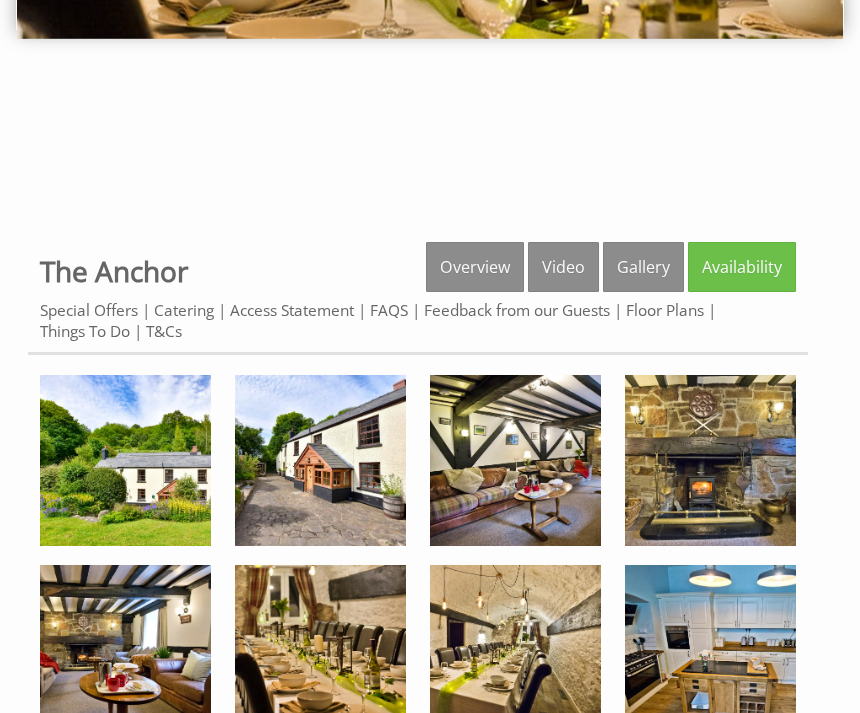 click on "Overview" at bounding box center [475, 267] 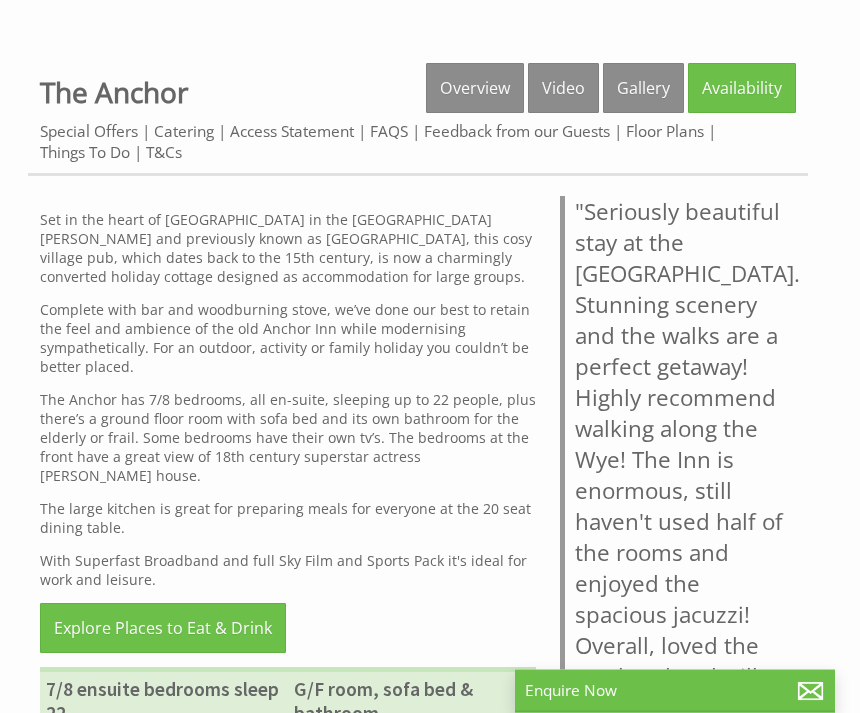 scroll, scrollTop: 617, scrollLeft: 0, axis: vertical 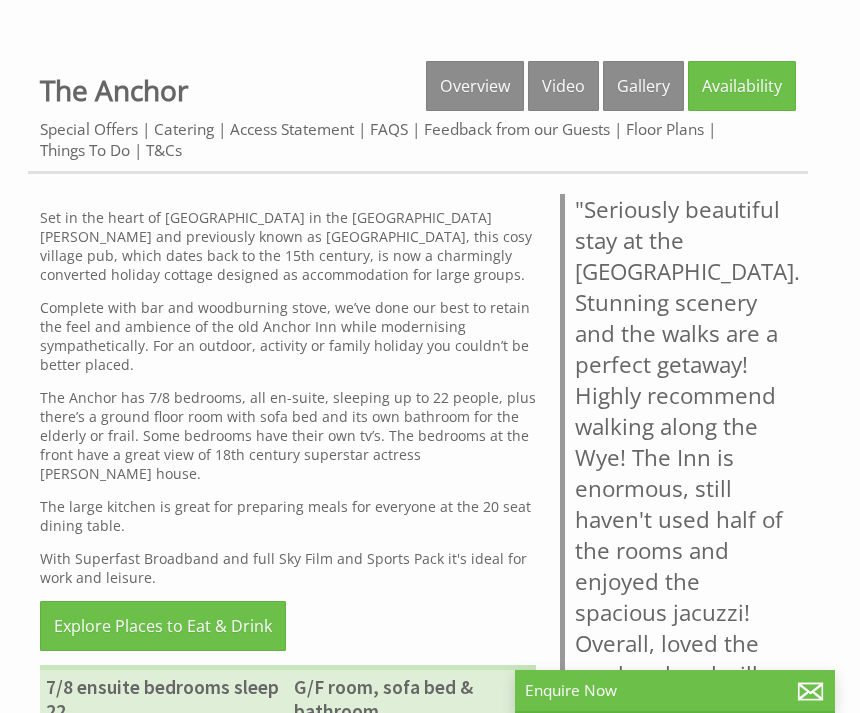 click on ""Seriously beautiful stay at the Anchor Inn. Stunning scenery and the walks are a perfect getaway! Highly recommend walking along the Wye! The Inn is enormous, still haven't used half of the rooms and enjoyed the spacious jacuzzi! Overall, loved the weekend and will recommend to any large group."" at bounding box center [678, 473] 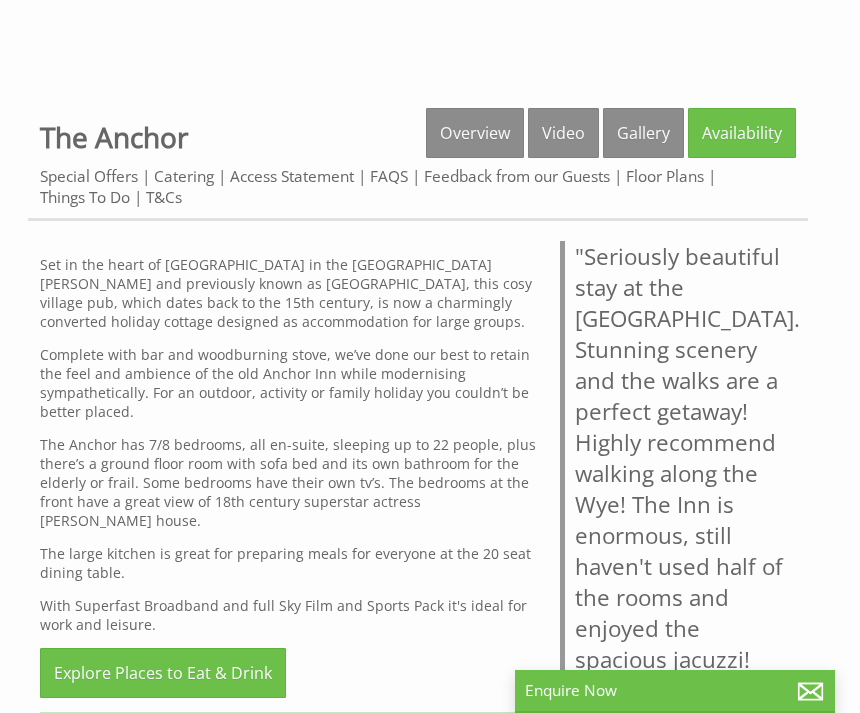 scroll, scrollTop: 569, scrollLeft: 0, axis: vertical 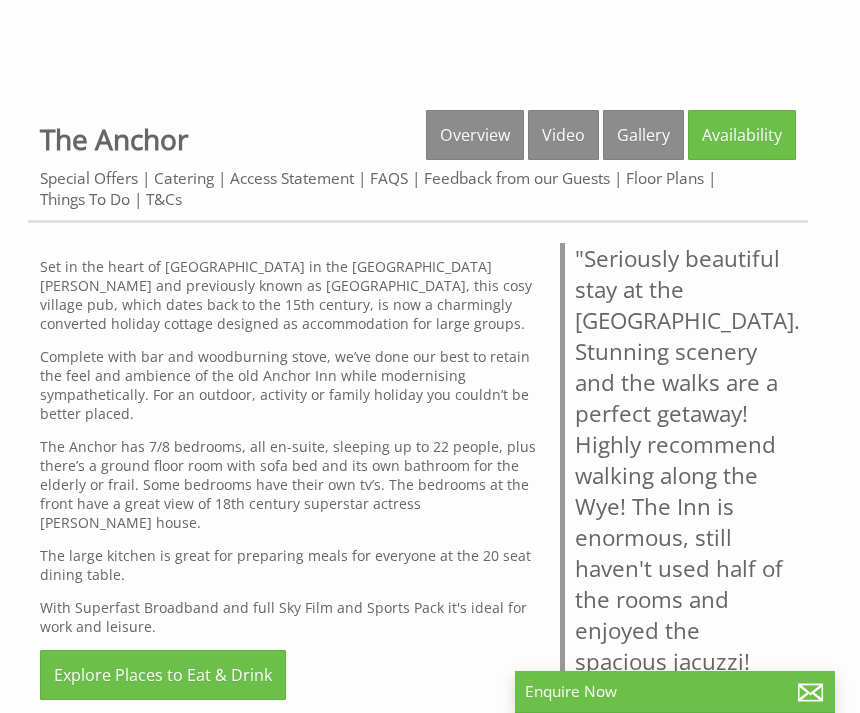click on "Gallery" at bounding box center (643, 134) 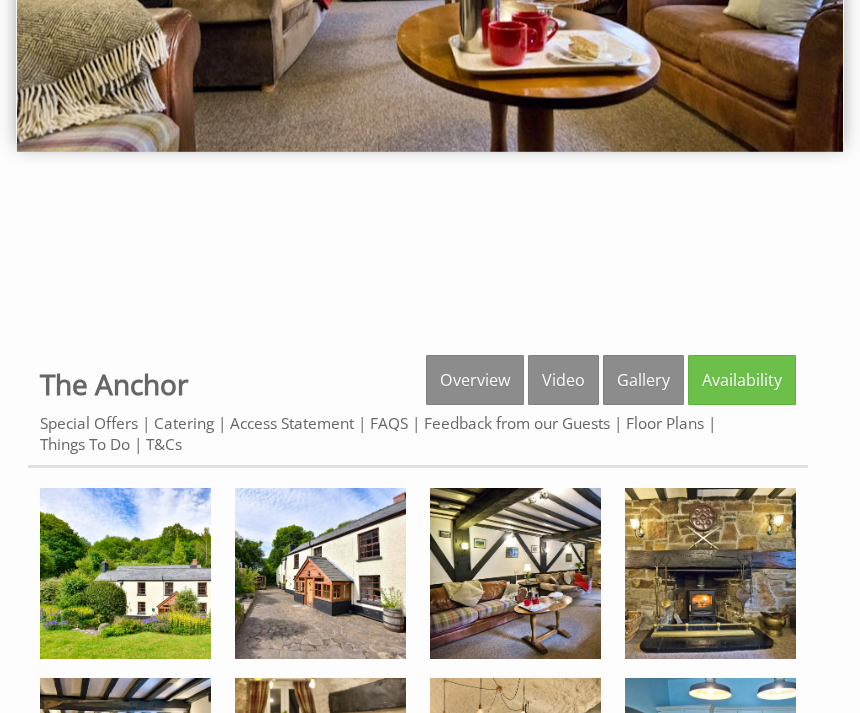 scroll, scrollTop: 321, scrollLeft: 0, axis: vertical 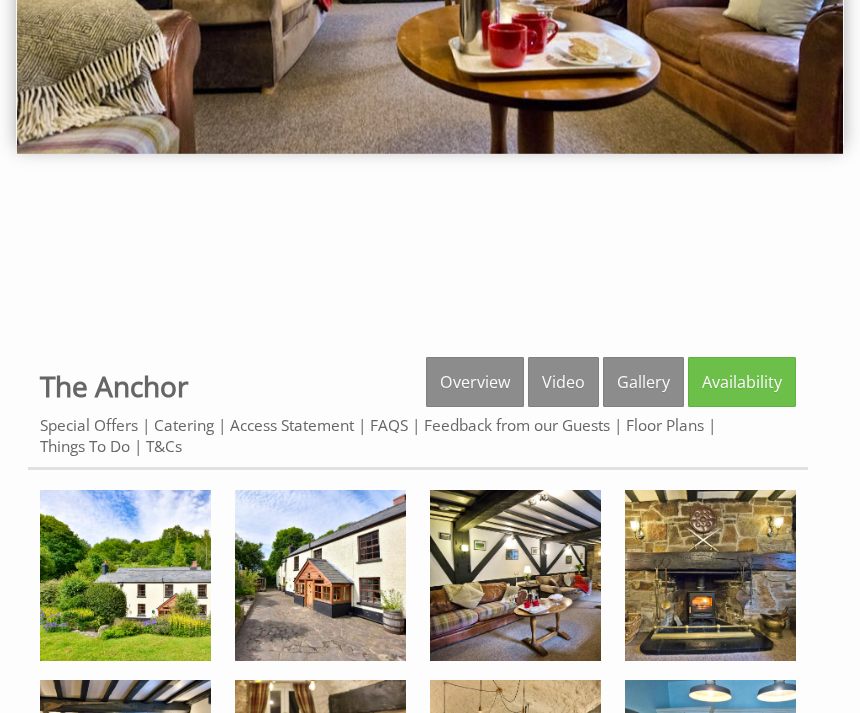 click on "Floor Plans" at bounding box center [665, 425] 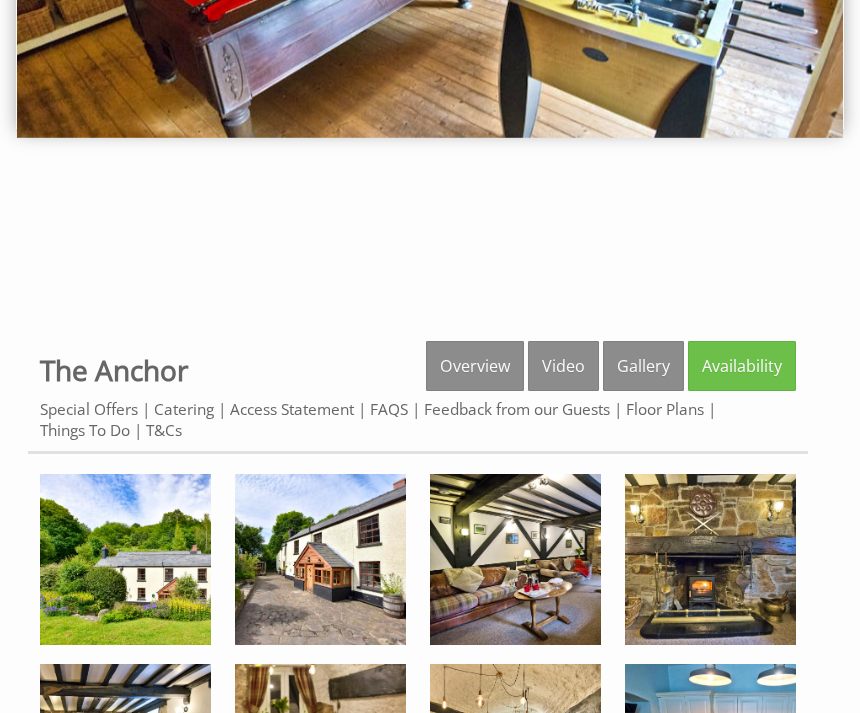 scroll, scrollTop: 326, scrollLeft: 0, axis: vertical 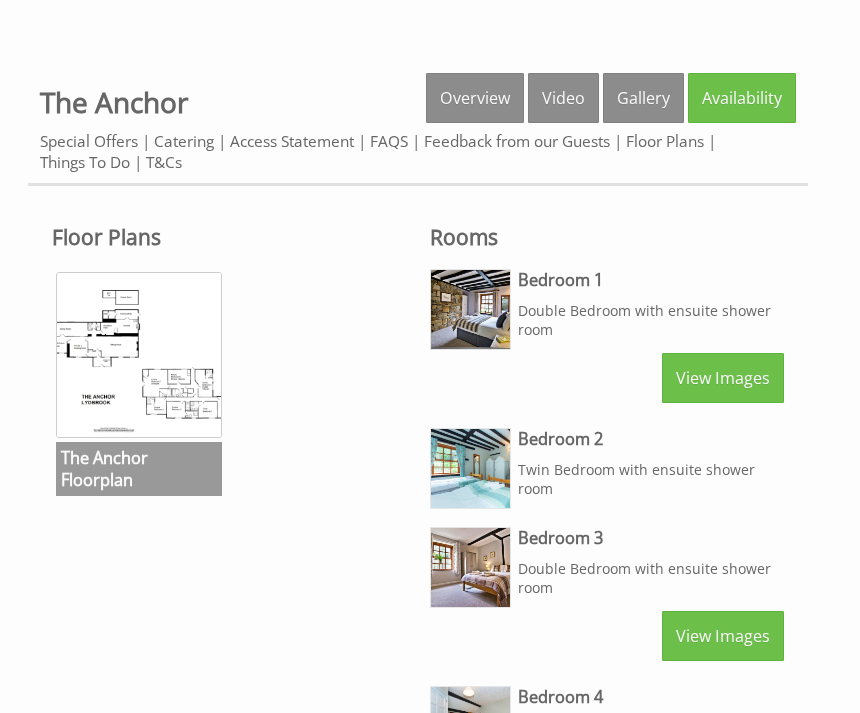 click at bounding box center (139, 355) 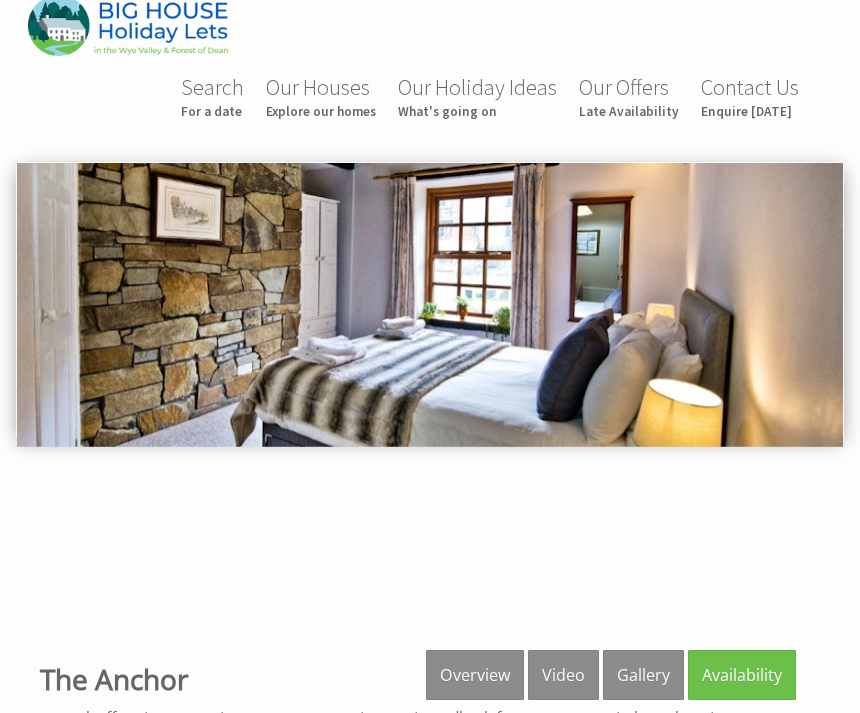 scroll, scrollTop: 0, scrollLeft: 0, axis: both 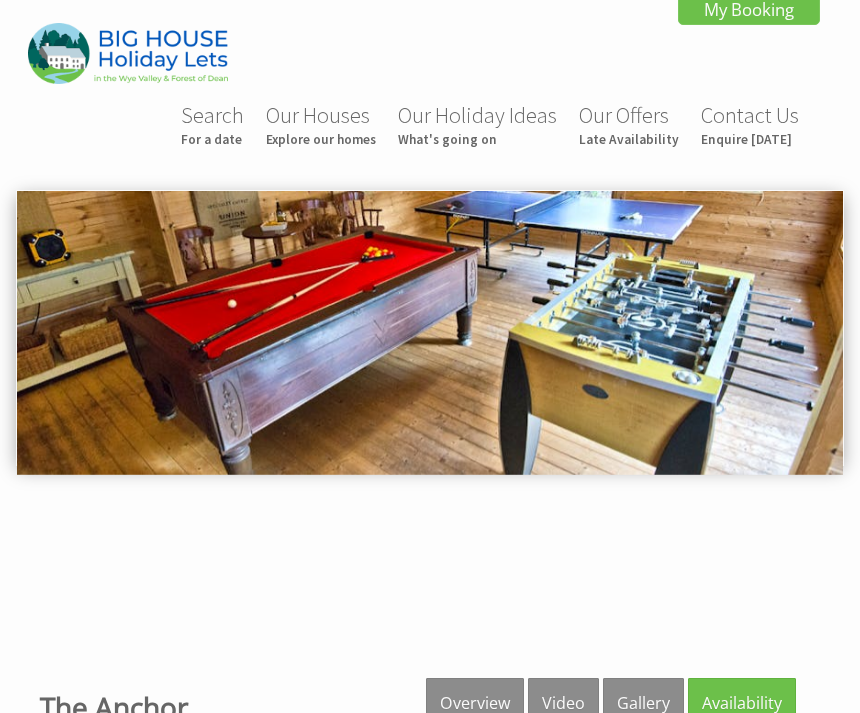 click at bounding box center (430, 333) 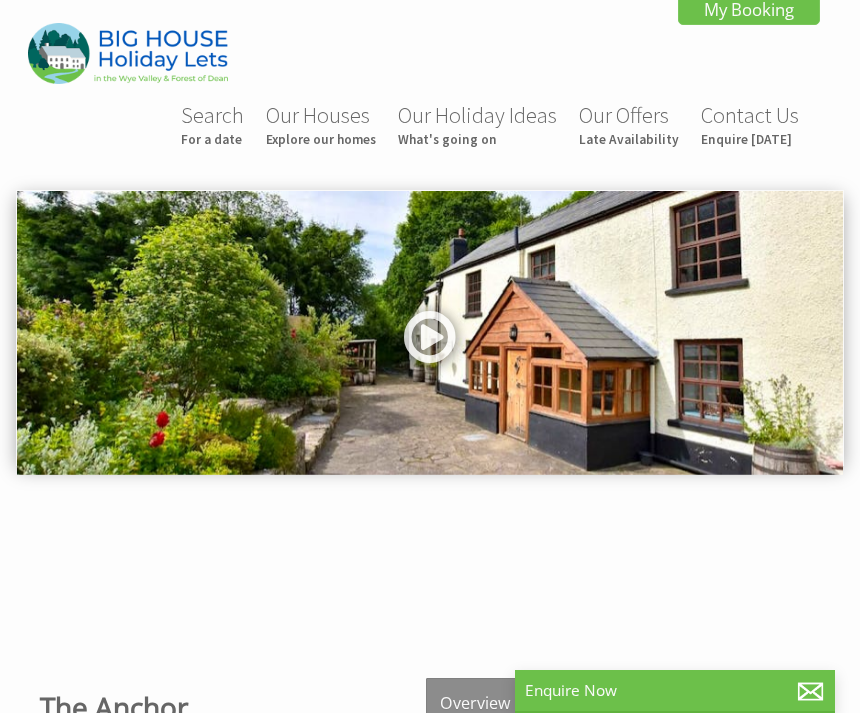 scroll, scrollTop: 568, scrollLeft: 0, axis: vertical 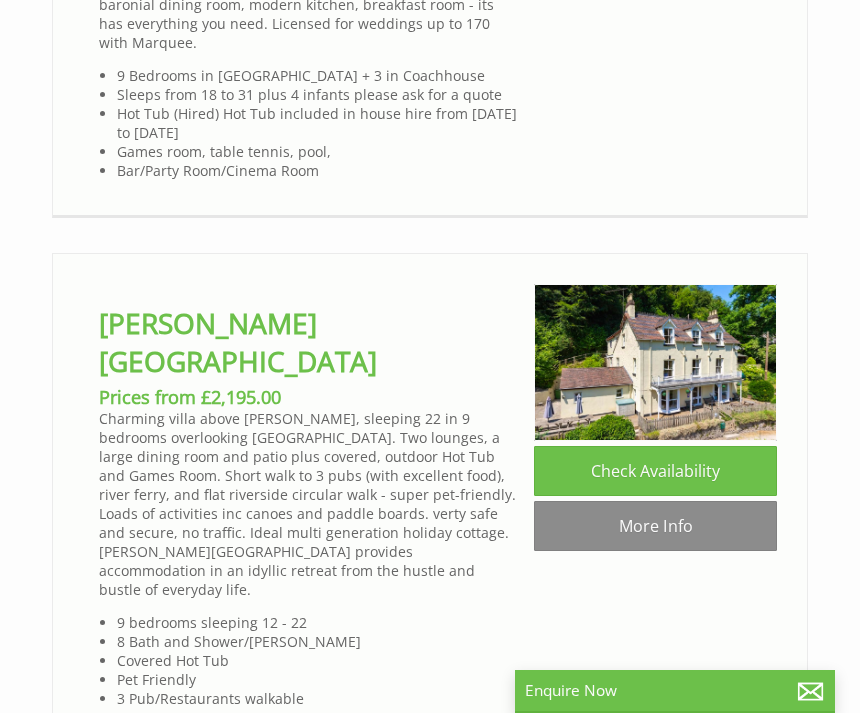 click on "Check Availability" at bounding box center (655, 471) 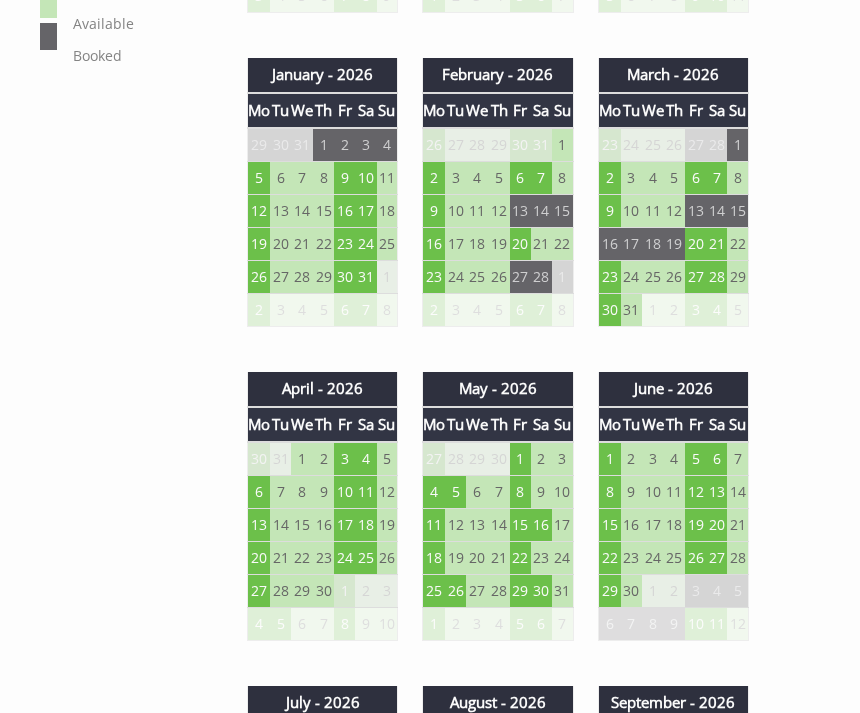 scroll, scrollTop: 1444, scrollLeft: 0, axis: vertical 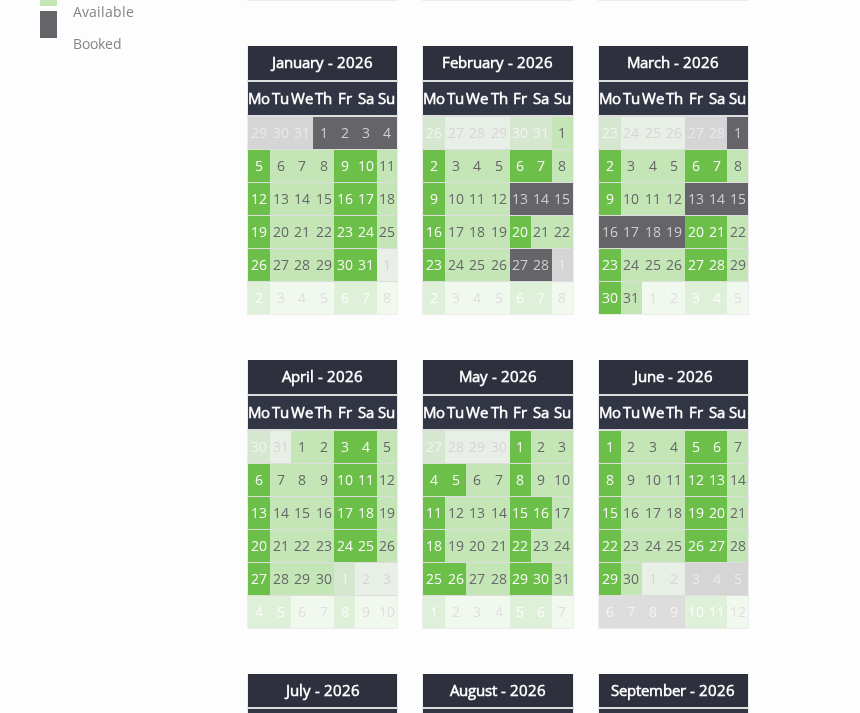 click on "2" at bounding box center [541, 448] 